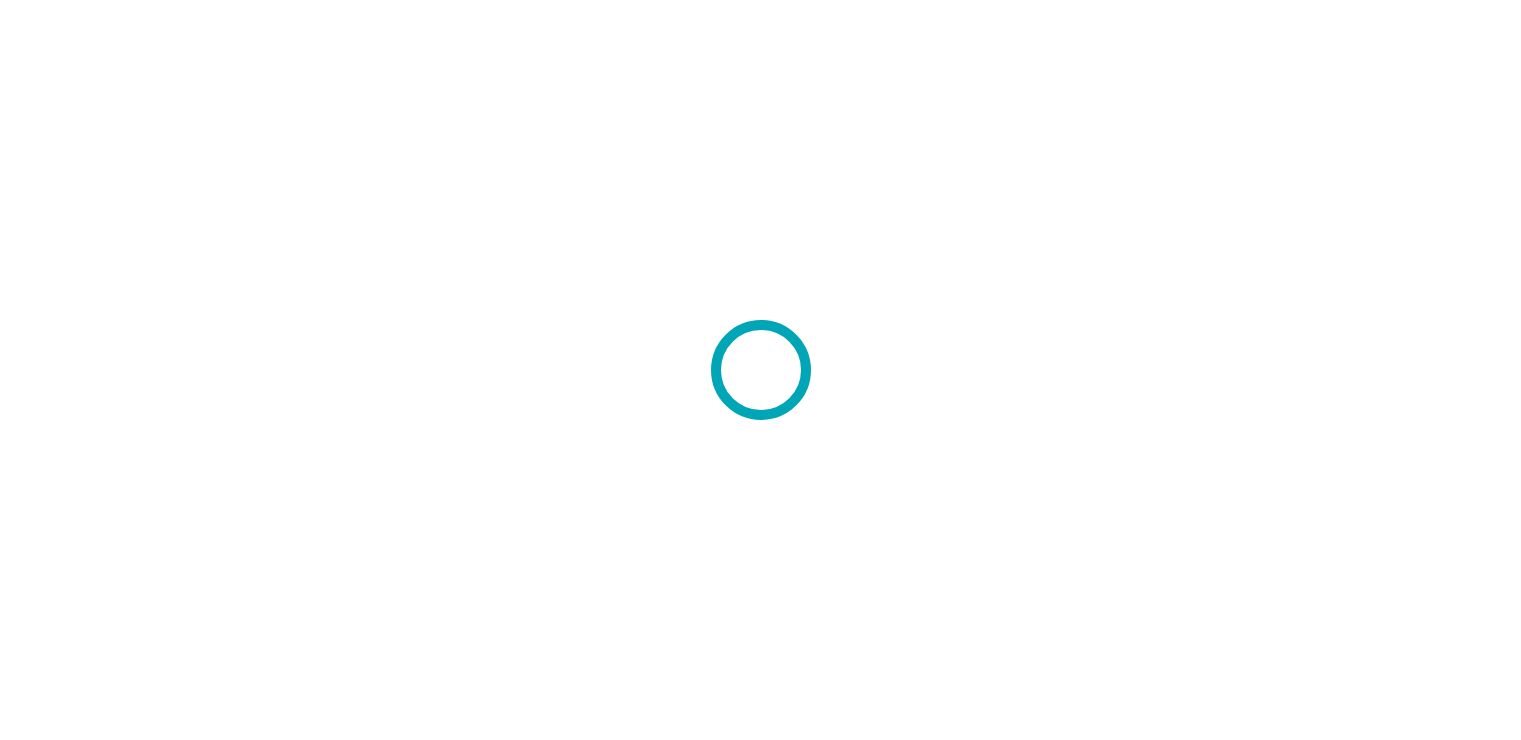 scroll, scrollTop: 0, scrollLeft: 0, axis: both 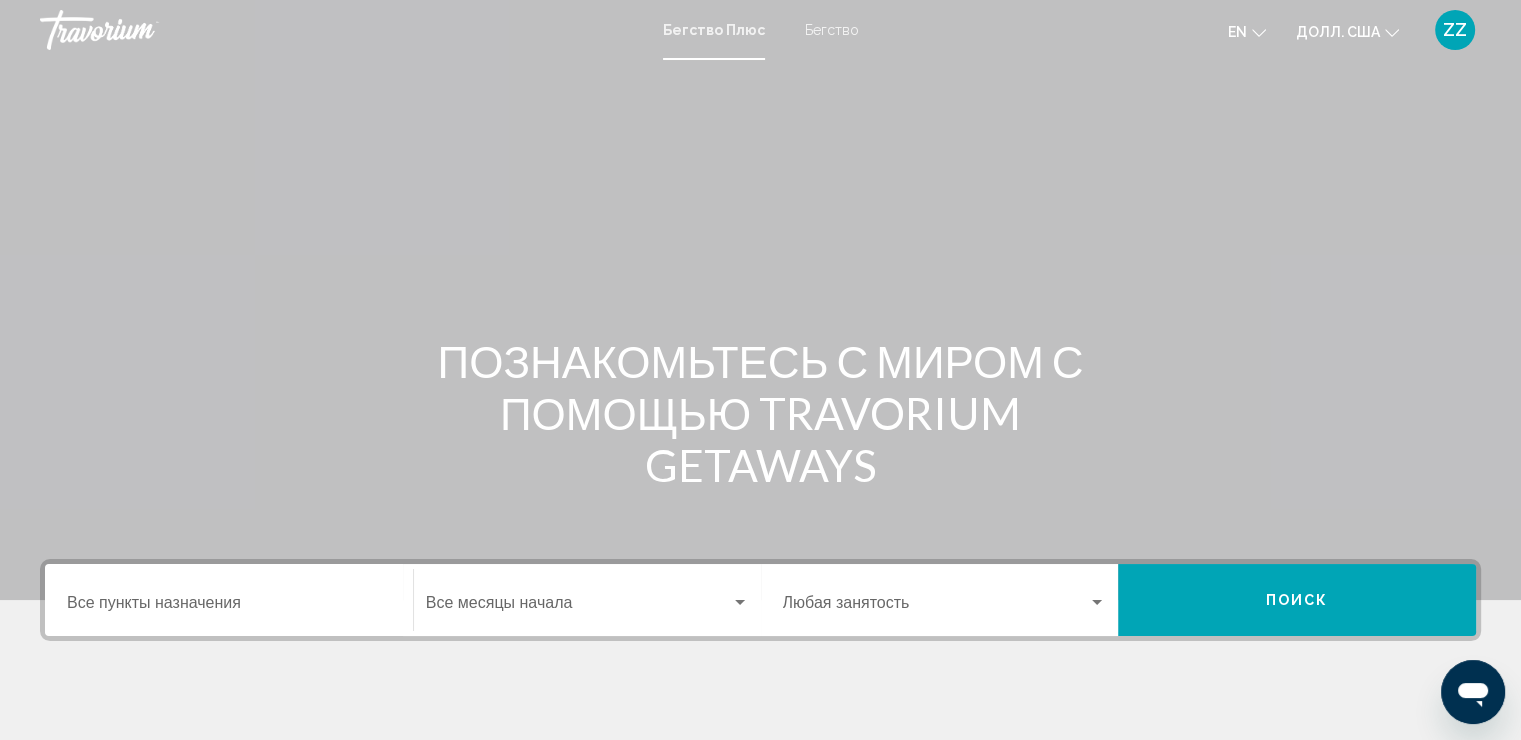click on "Пункт назначения Все пункты назначения" at bounding box center (229, 600) 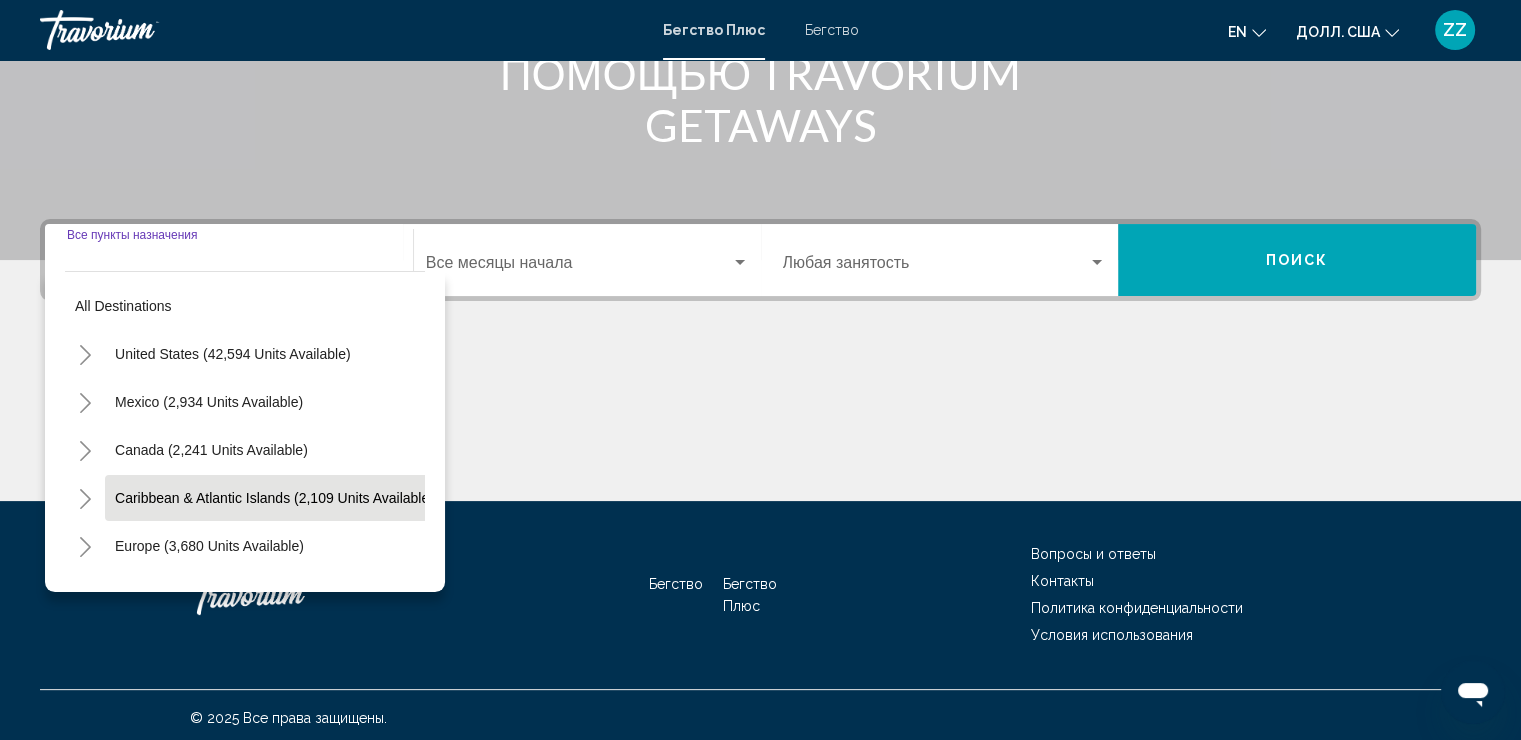 scroll, scrollTop: 345, scrollLeft: 0, axis: vertical 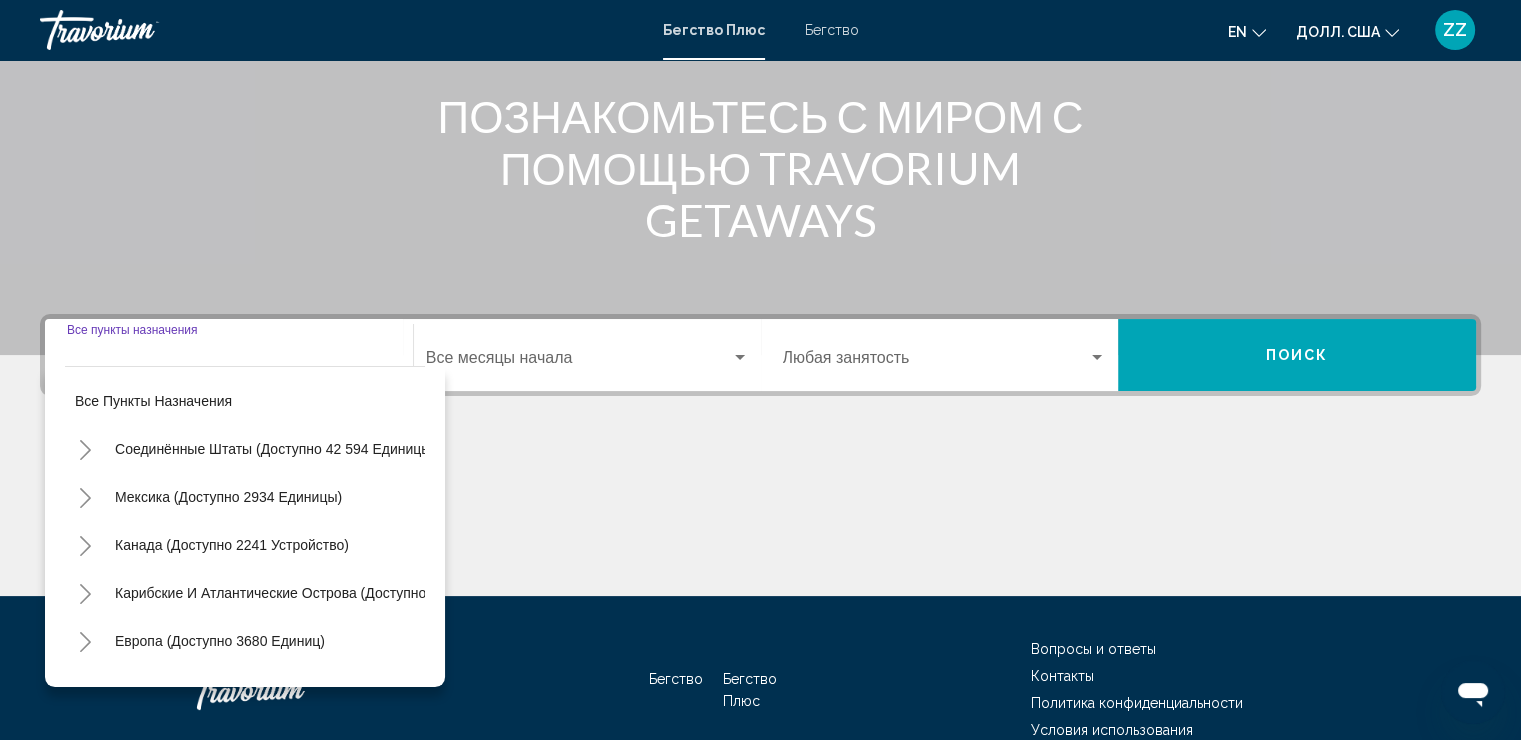 click on "Все пункты назначения
Соединённые Штаты (доступно 42 594 единицы)
Мексика (доступно 2934 единицы)
Канада (доступно 2241 устройство)
Карибские и Атлантические острова (доступно 2109 объектов)
Европа (доступно 3680 единиц)
Австралия (доступно 215 единиц)
Южная часть Тихого океана и Океания (доступно 151 судно)
Южная Америка (доступно 4506 единиц)
Центральная Америка (доступно 223 объекта)
Азия (доступно 2608 единиц)" at bounding box center [245, 526] 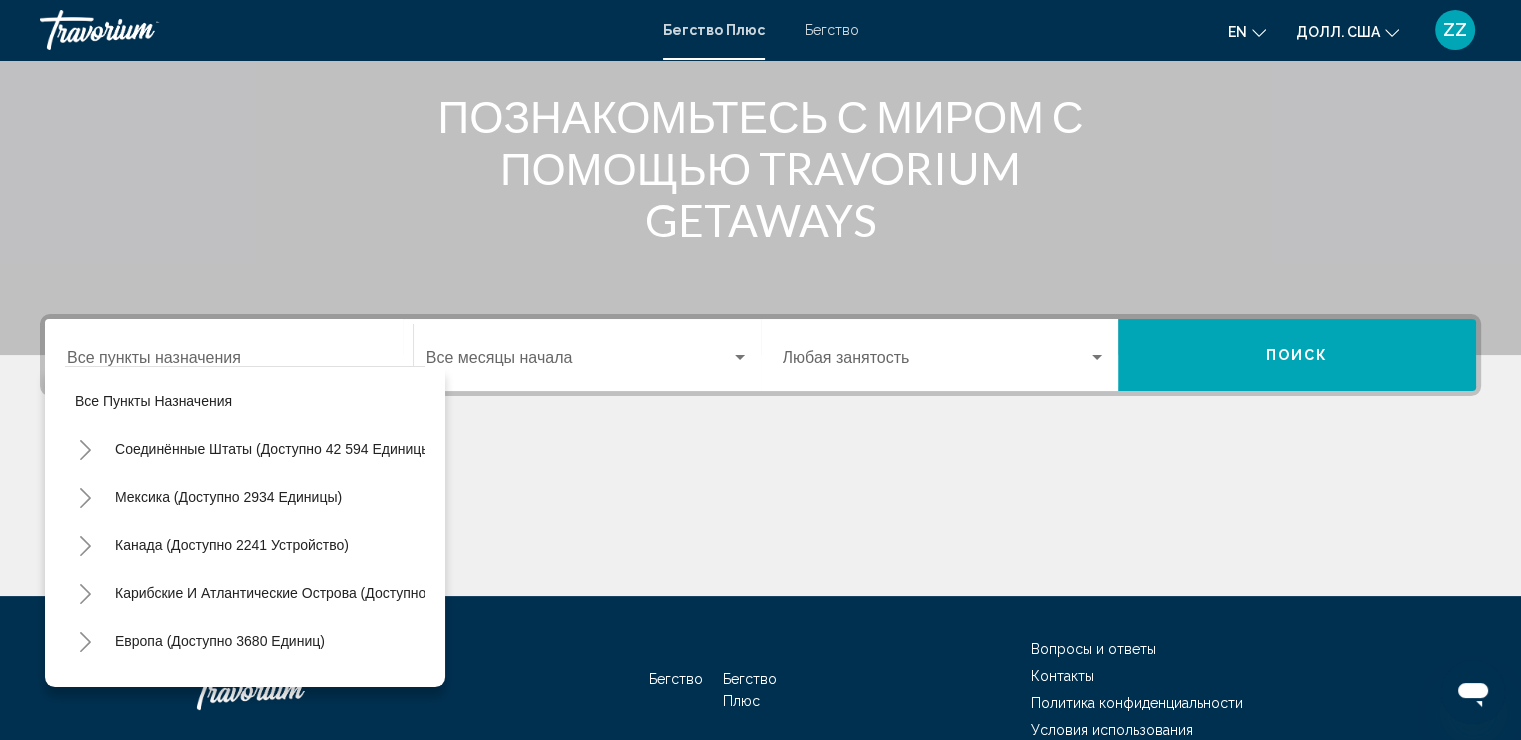 scroll, scrollTop: 345, scrollLeft: 0, axis: vertical 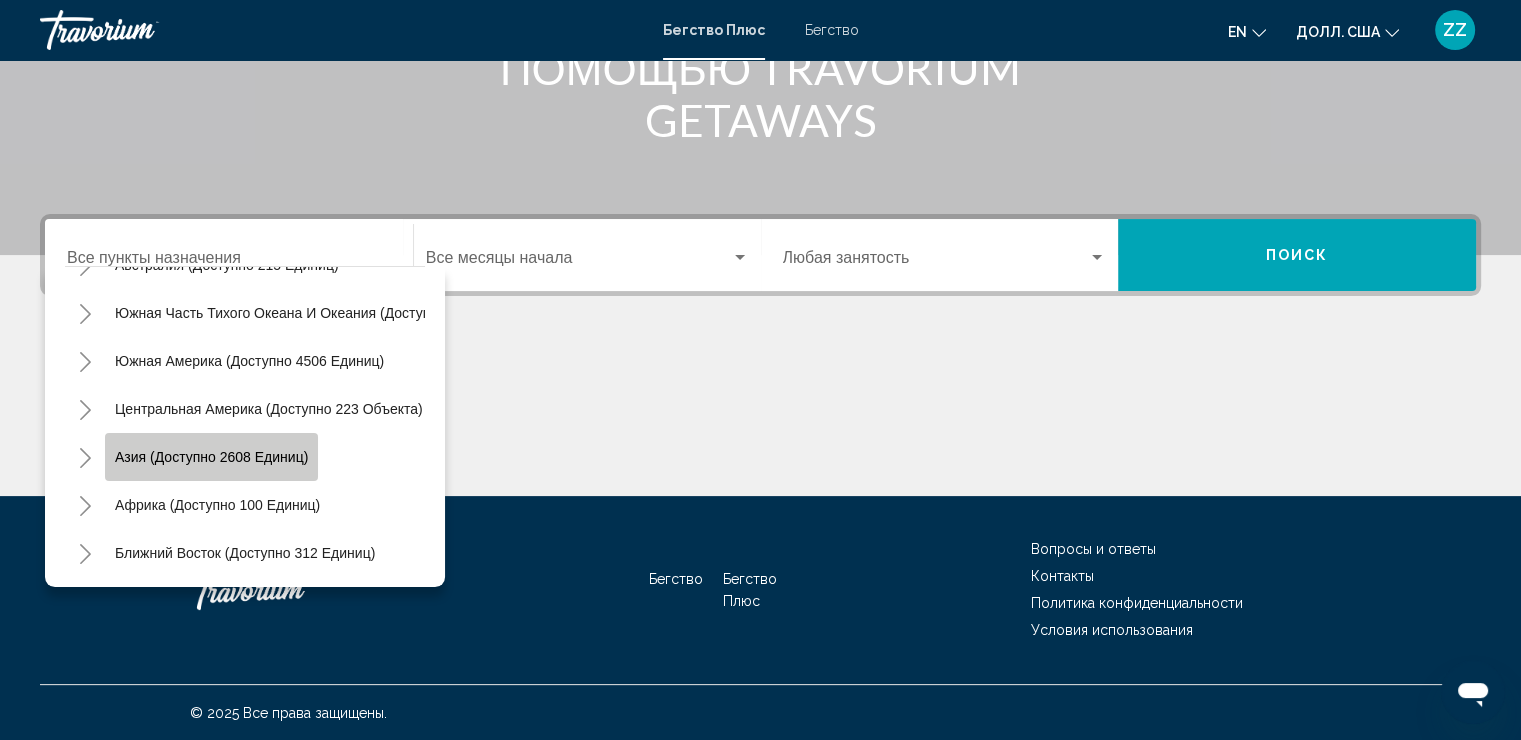 click on "Азия (доступно 2608 единиц)" 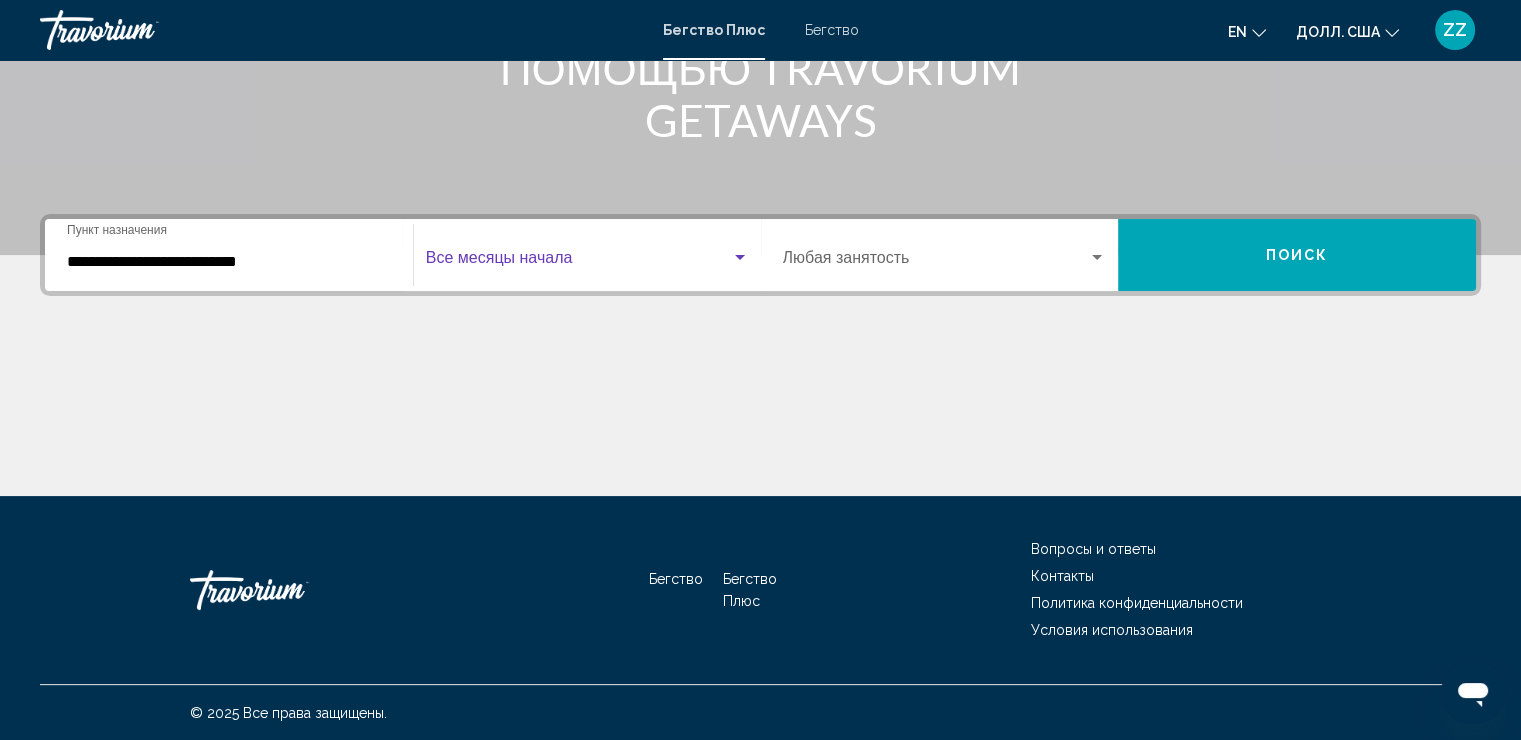 click at bounding box center (578, 262) 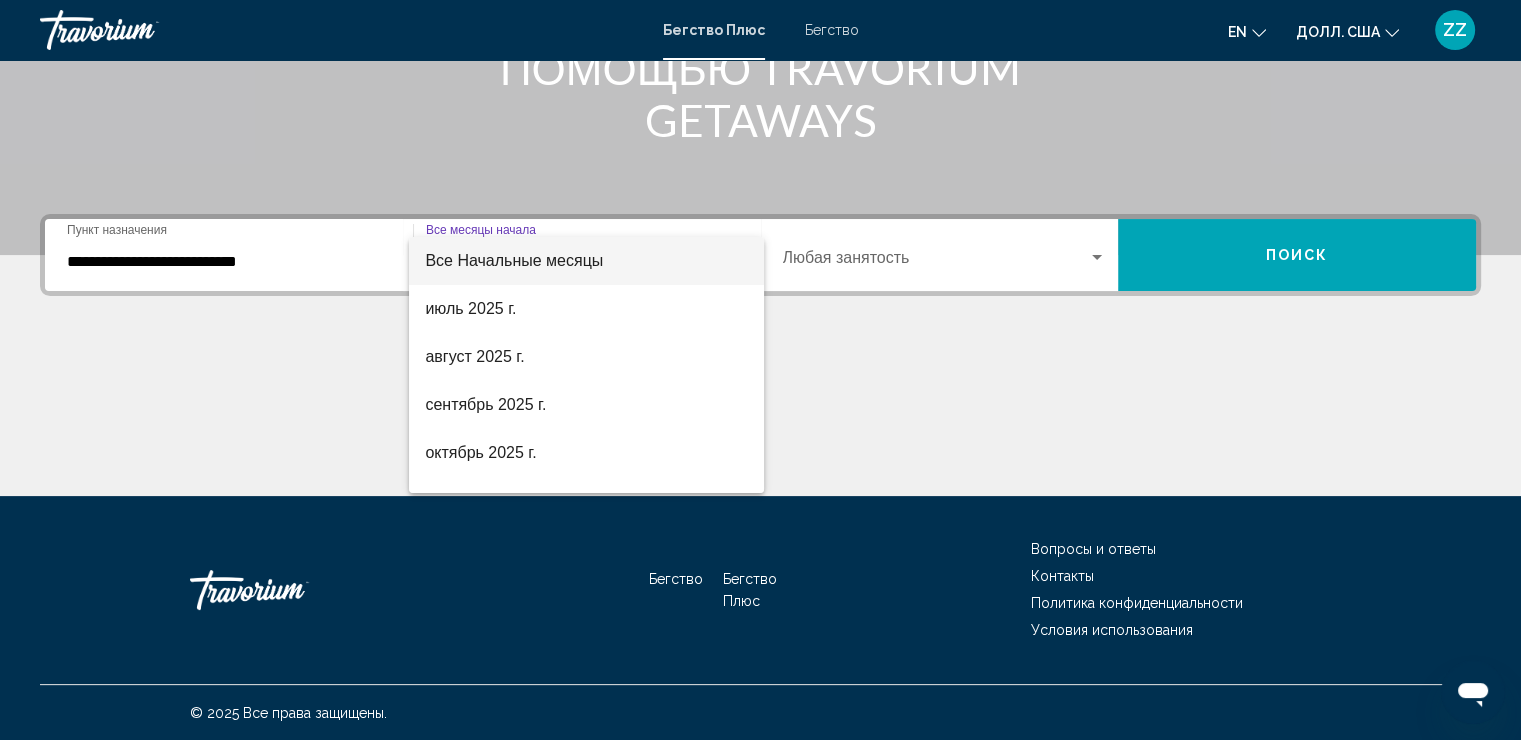 click at bounding box center (760, 370) 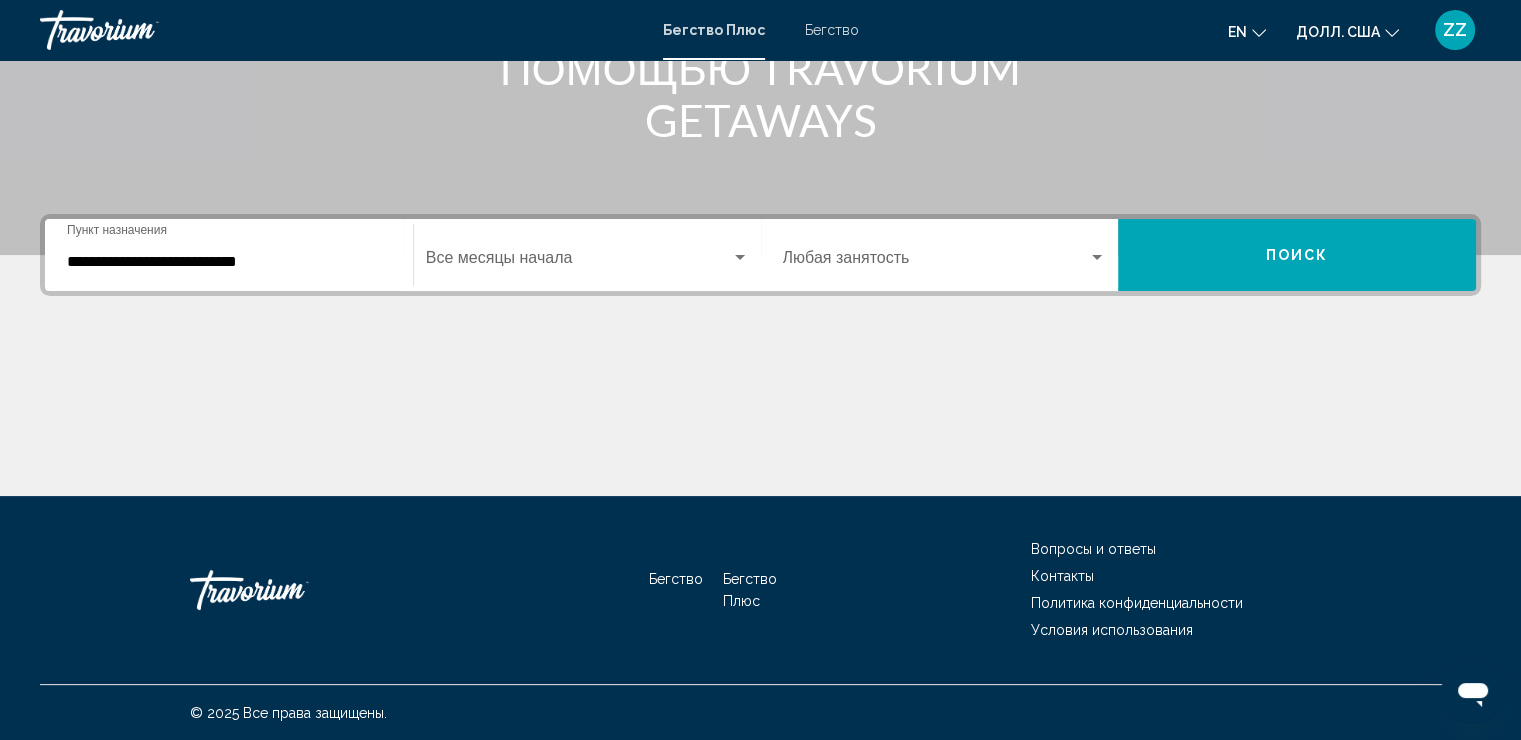 click on "Занятость Любая занятость" at bounding box center [945, 255] 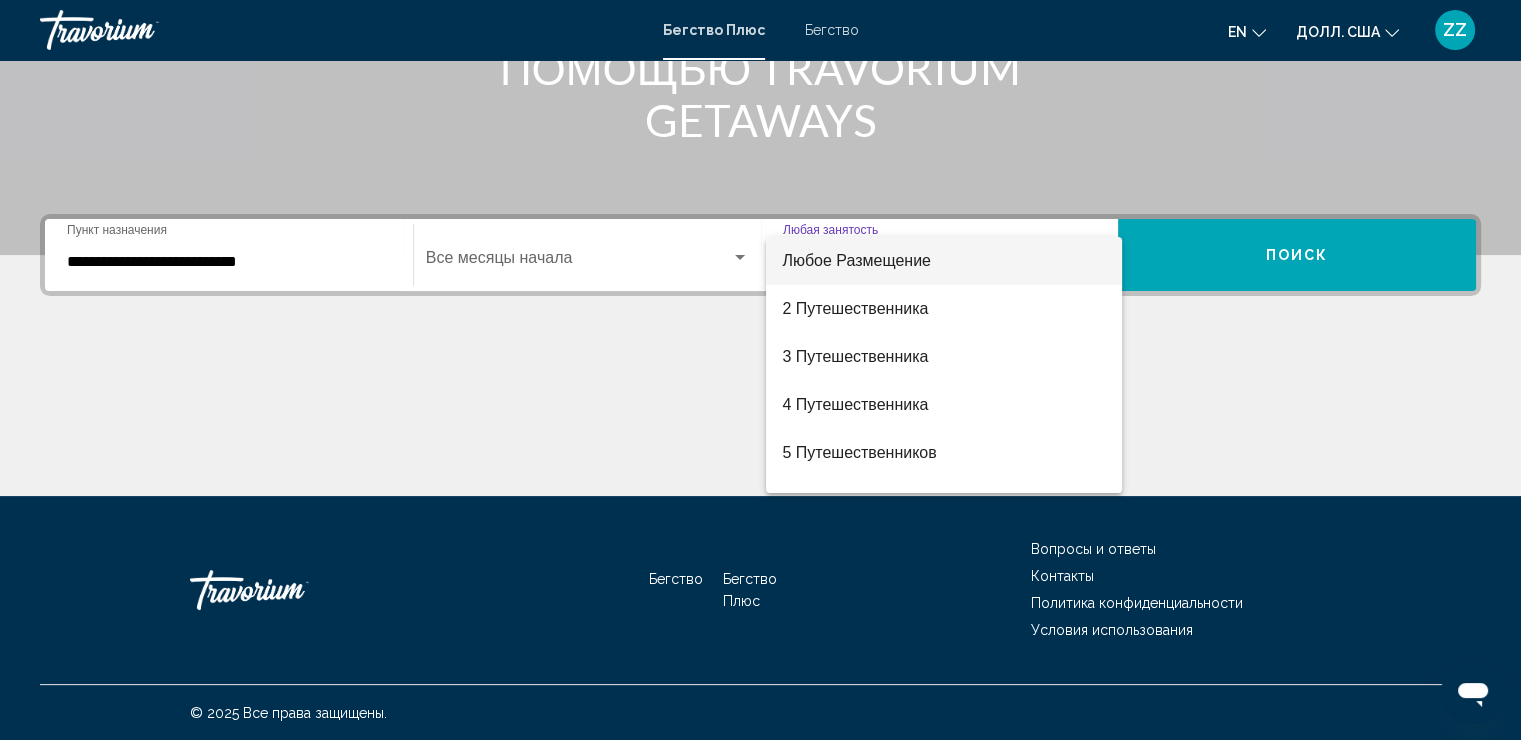 click at bounding box center (760, 370) 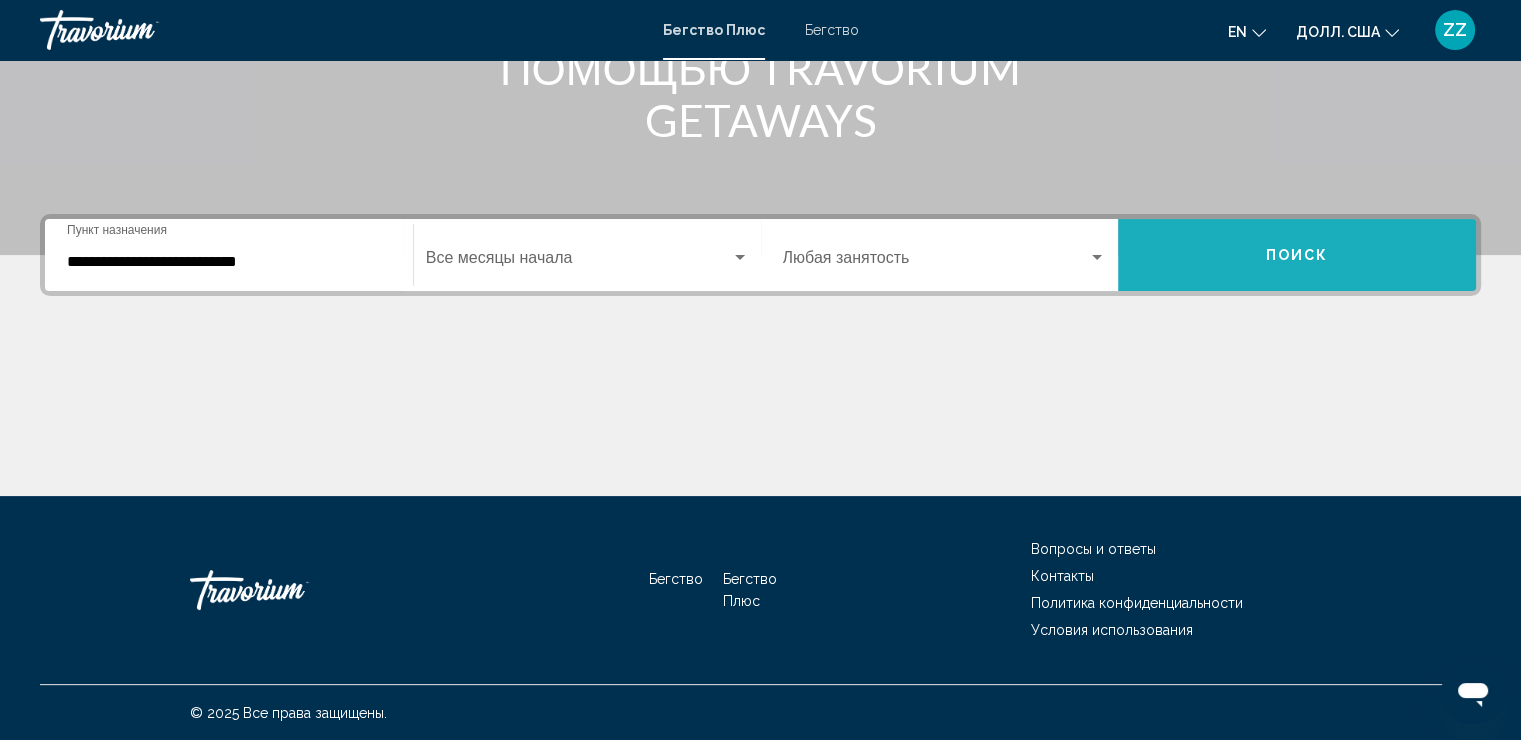click on "Поиск" at bounding box center [1297, 255] 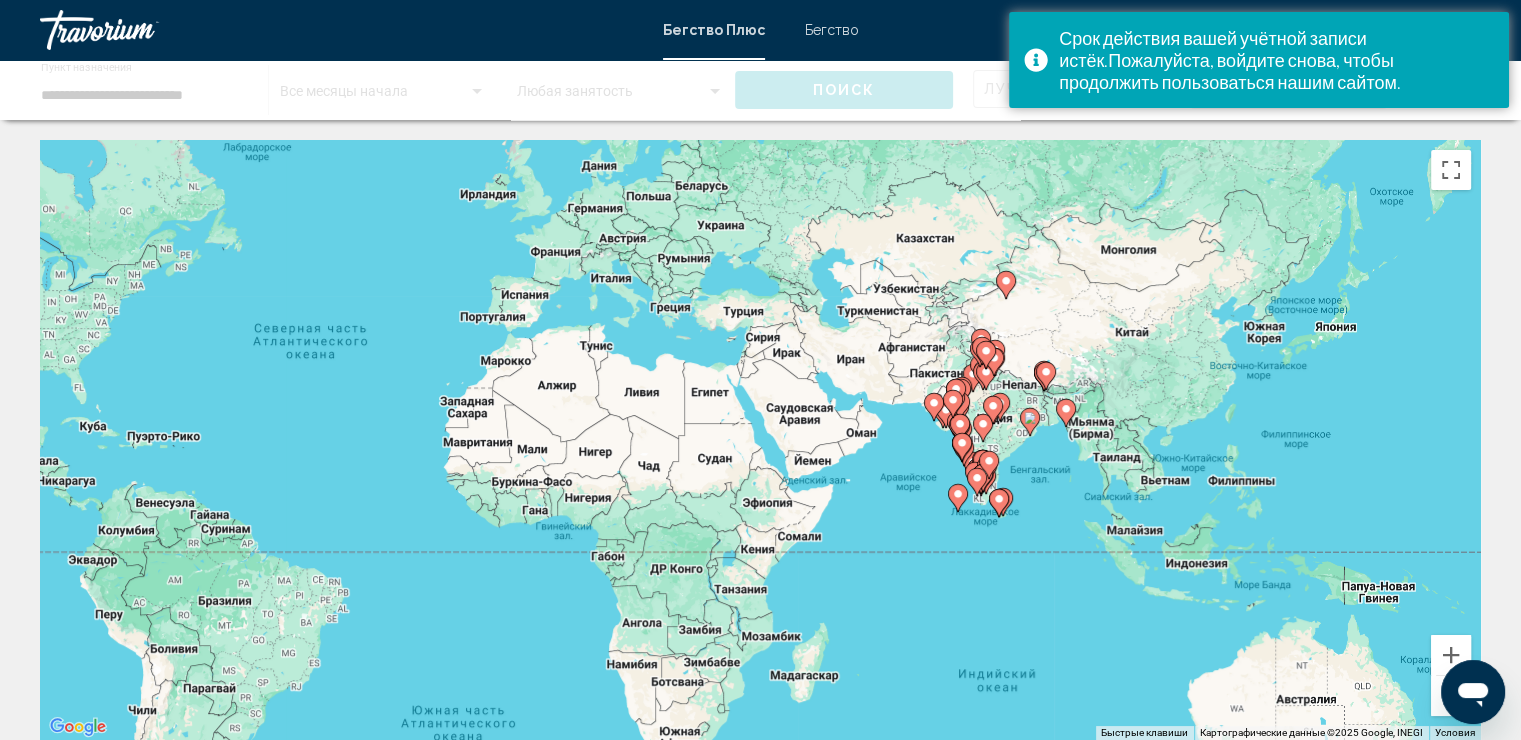 drag, startPoint x: 1298, startPoint y: 412, endPoint x: 928, endPoint y: 356, distance: 374.21384 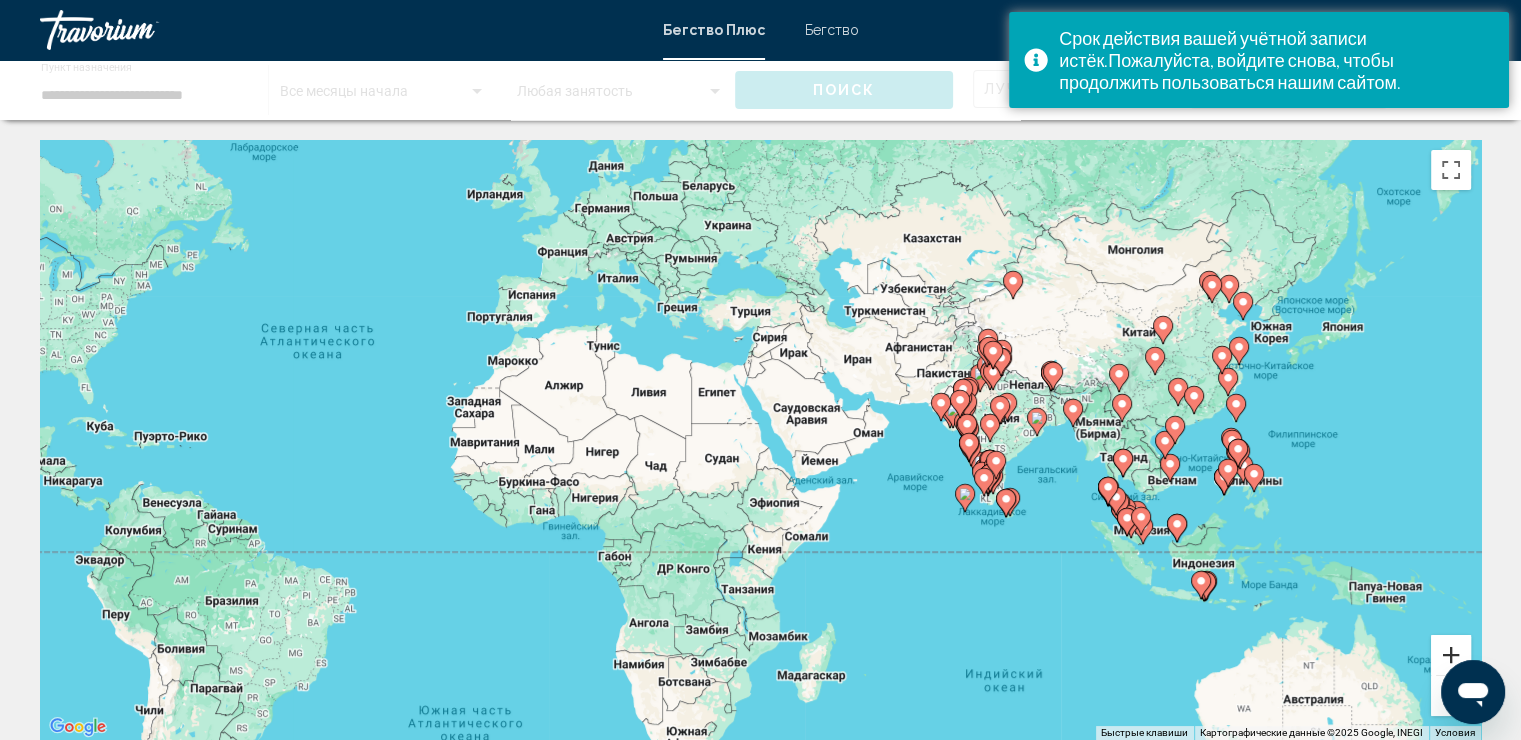 click at bounding box center (1451, 655) 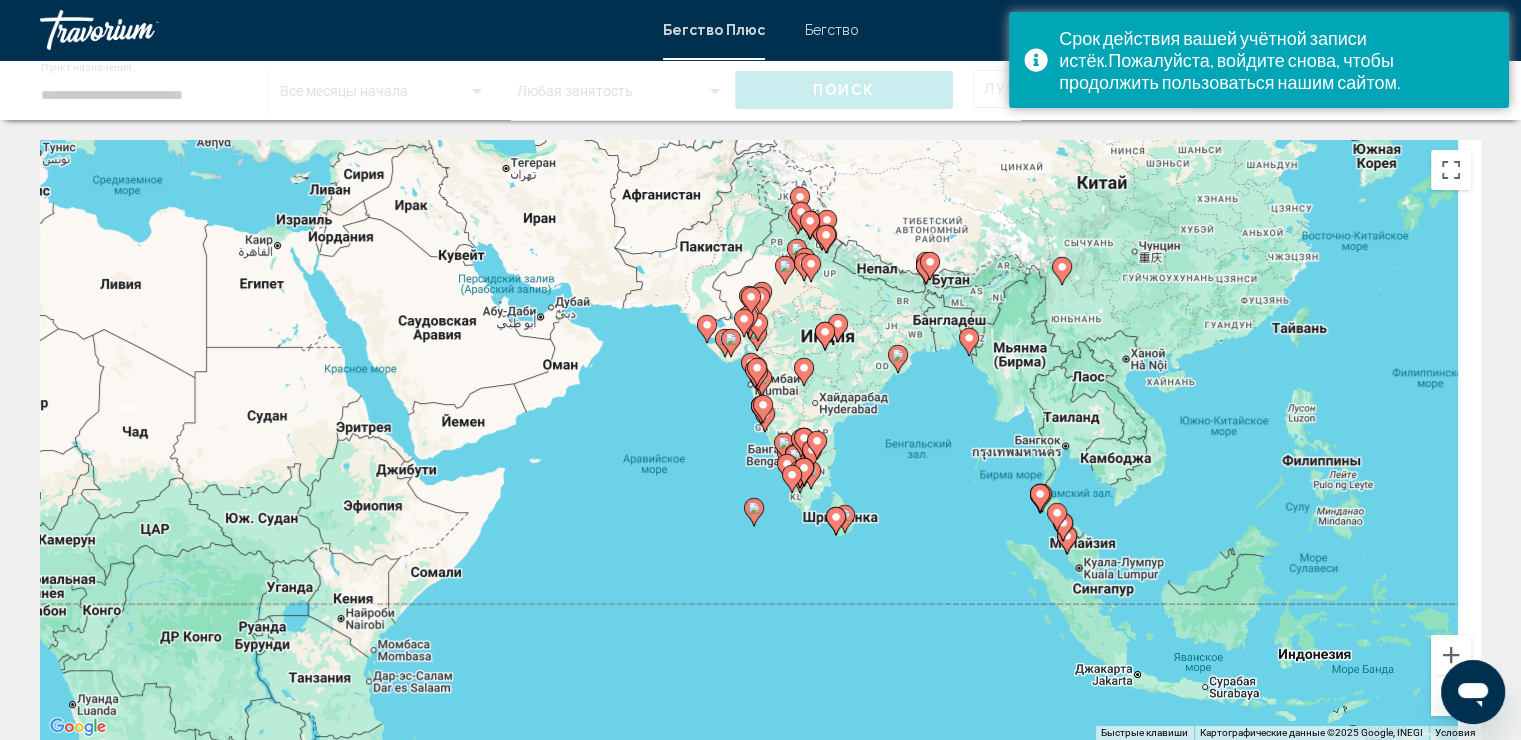 drag, startPoint x: 1386, startPoint y: 508, endPoint x: 975, endPoint y: 446, distance: 415.6501 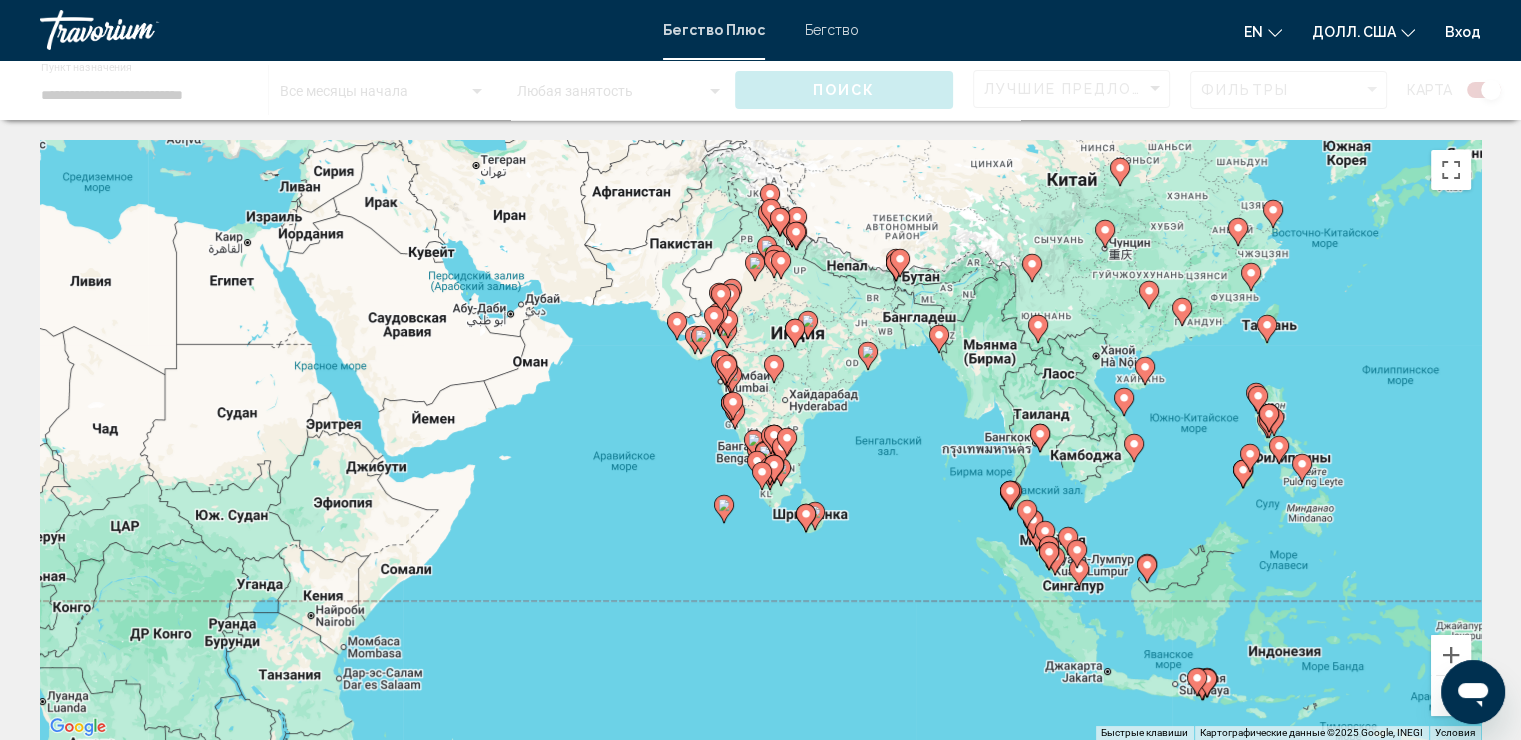 drag, startPoint x: 1174, startPoint y: 470, endPoint x: 1132, endPoint y: 472, distance: 42.047592 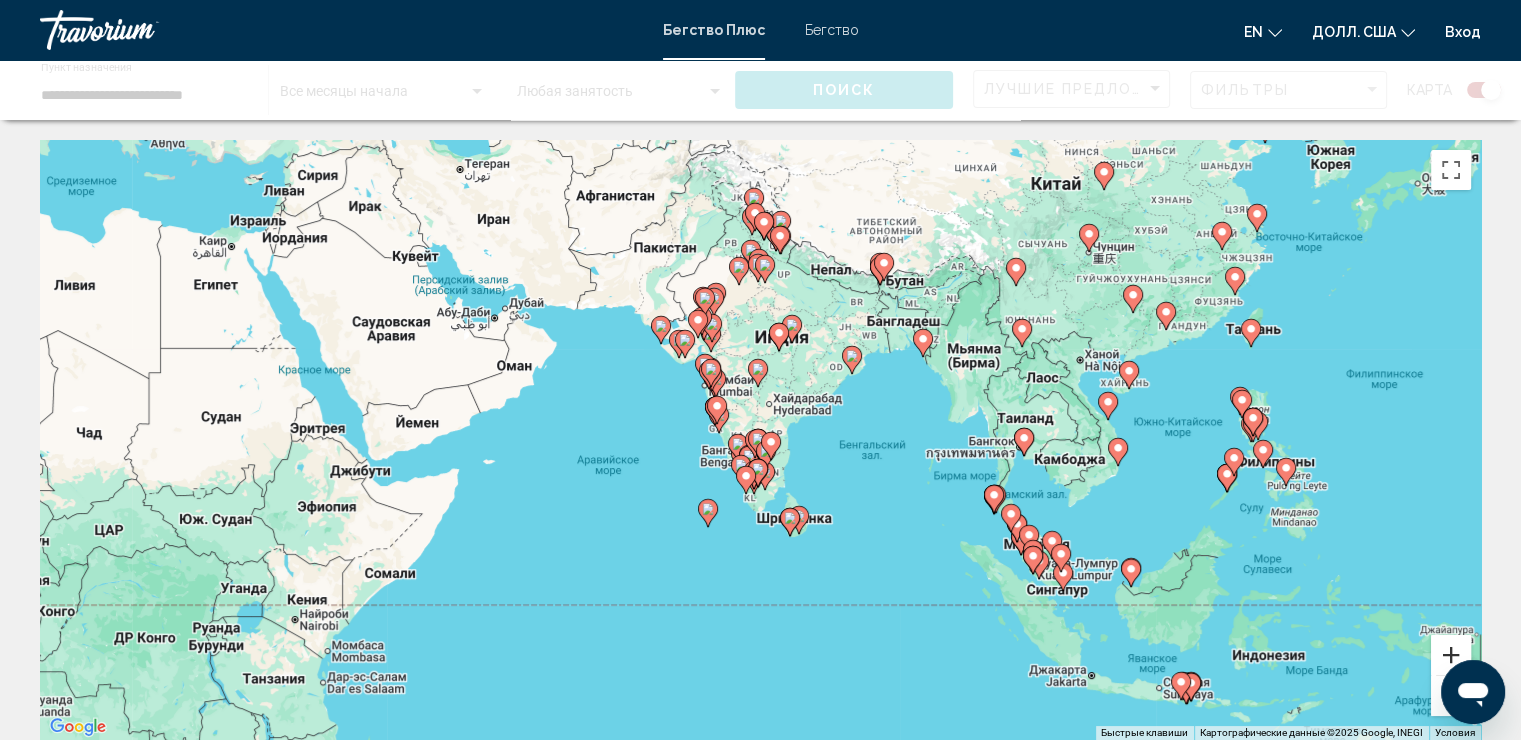 click at bounding box center (1451, 655) 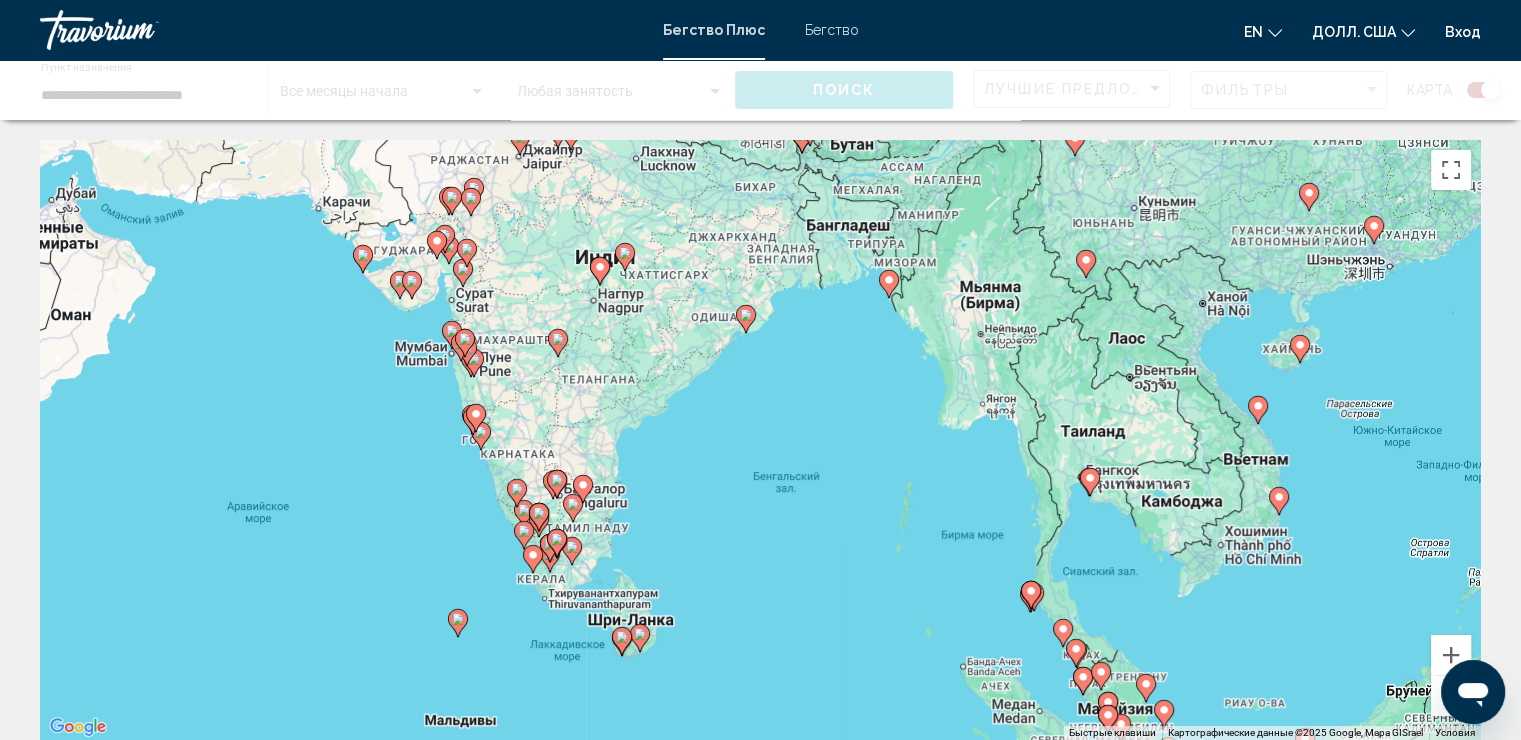 drag, startPoint x: 1237, startPoint y: 464, endPoint x: 1144, endPoint y: 472, distance: 93.34345 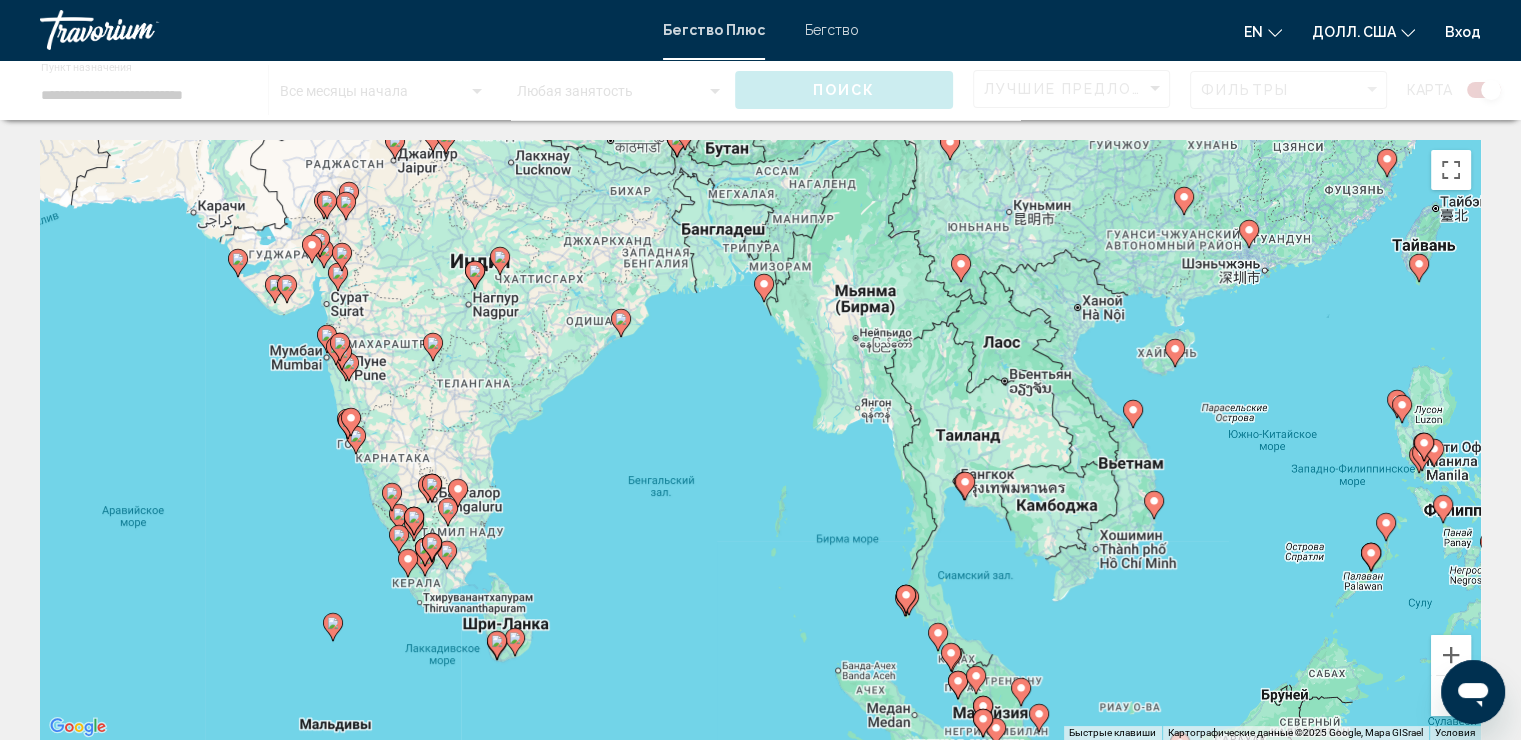drag, startPoint x: 1200, startPoint y: 460, endPoint x: 1045, endPoint y: 452, distance: 155.20631 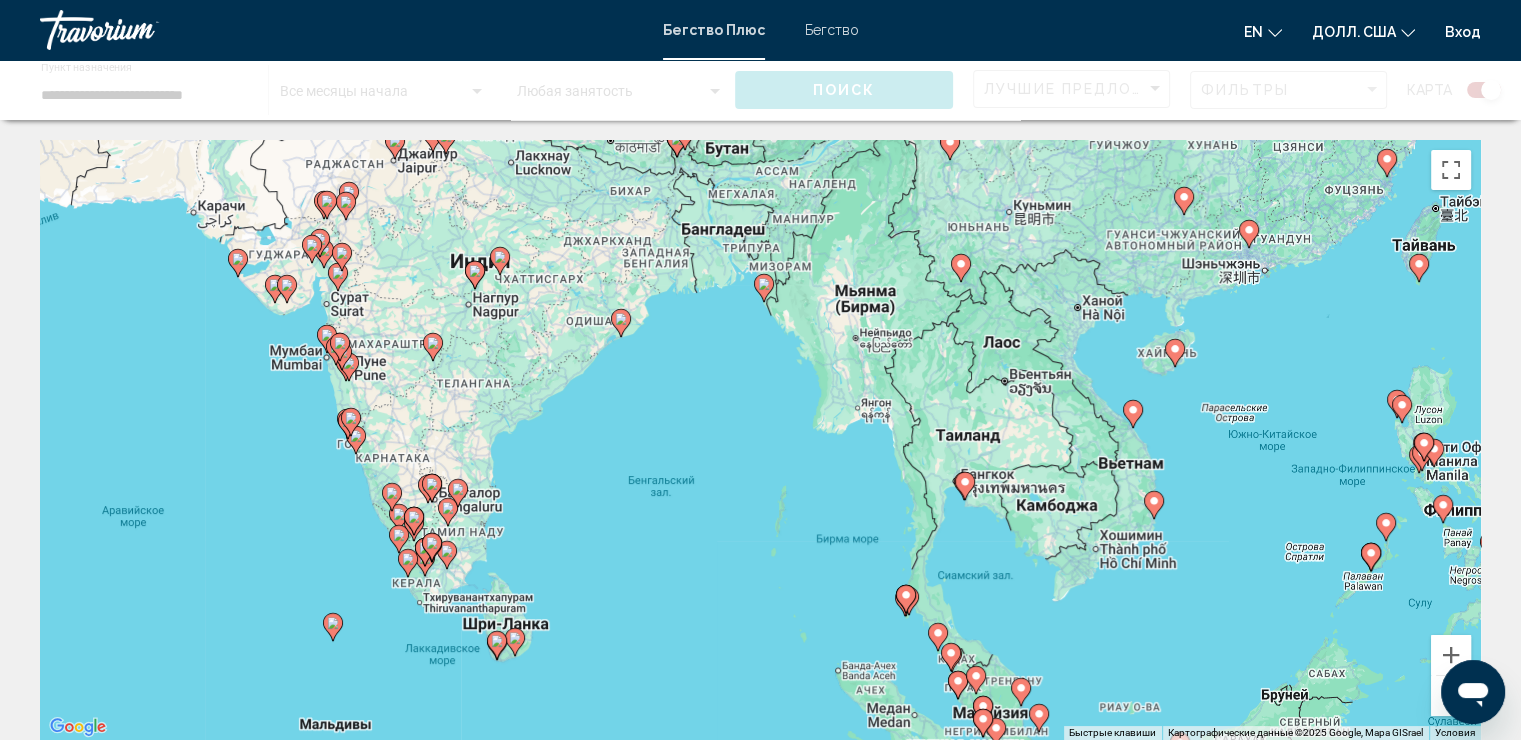 click on "Для навигации используйте клавиши со стрелками. Чтобы активировать перетаскивание с помощью клавиатуры, нажмите Alt + Enter.  После этого перемещайте маркер с помощью клавиш со стрелками.  Чтобы завершить перетаскивание, нажмите клавишу Enter.  Чтобы отменить действие, нажмите клавишу Esc." at bounding box center (760, 440) 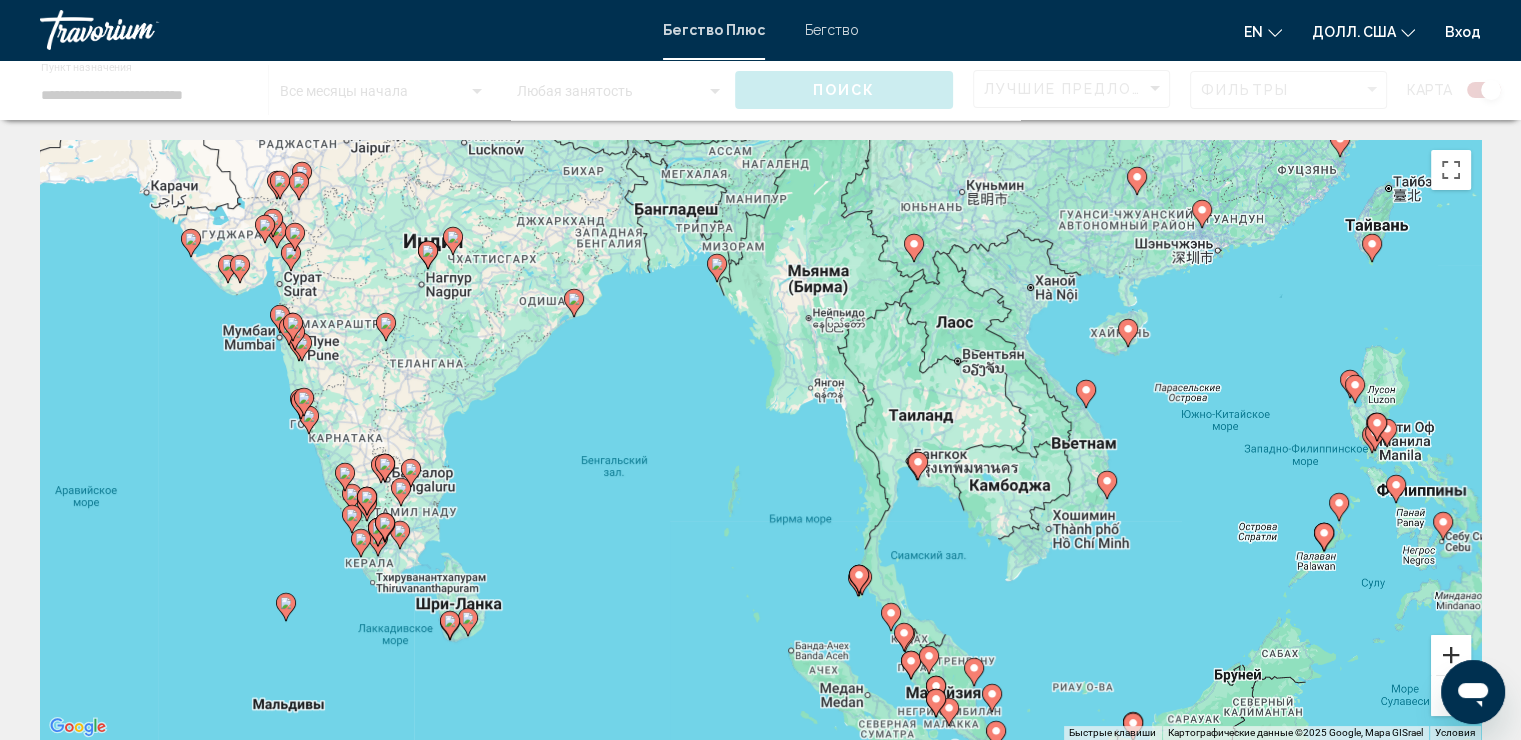 click at bounding box center [1451, 655] 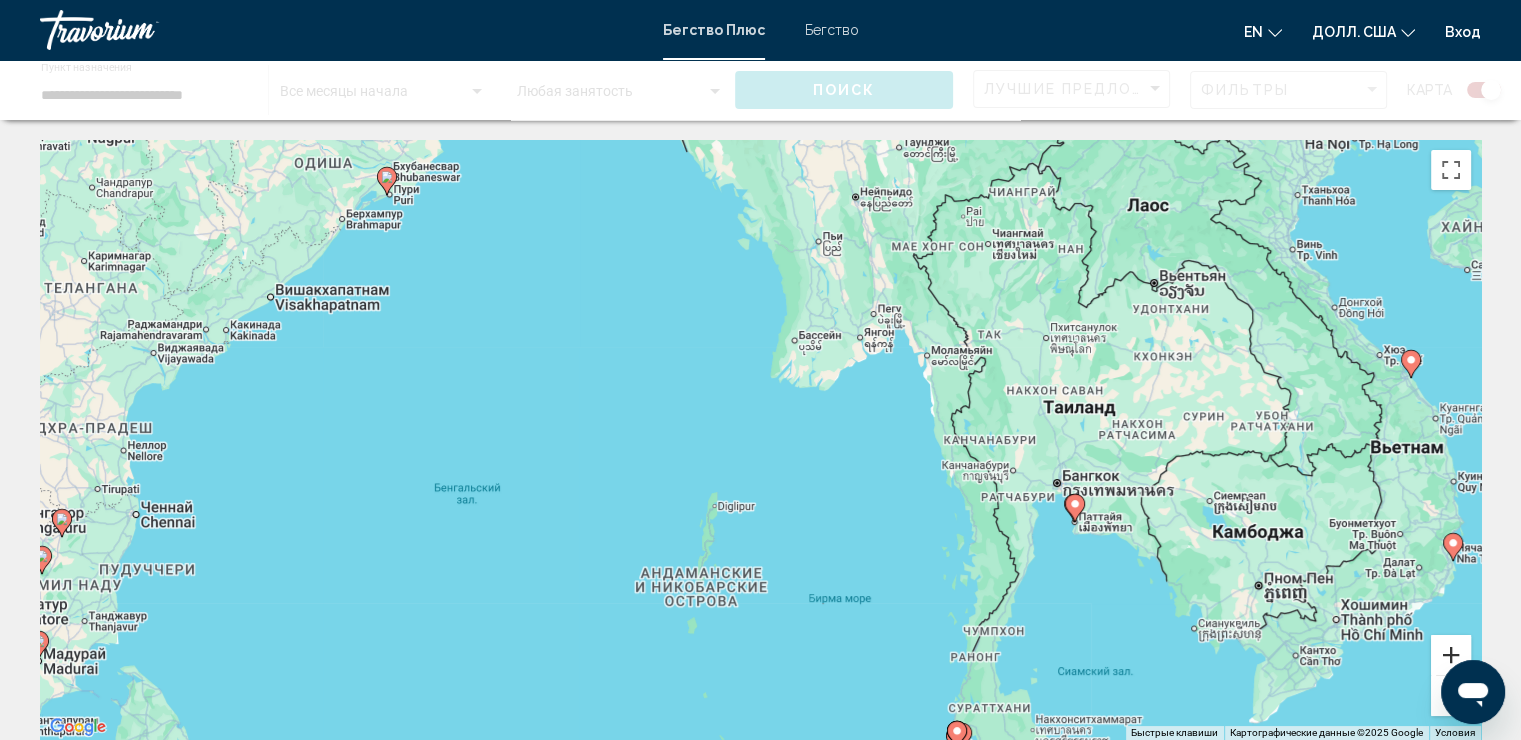 click at bounding box center (1451, 655) 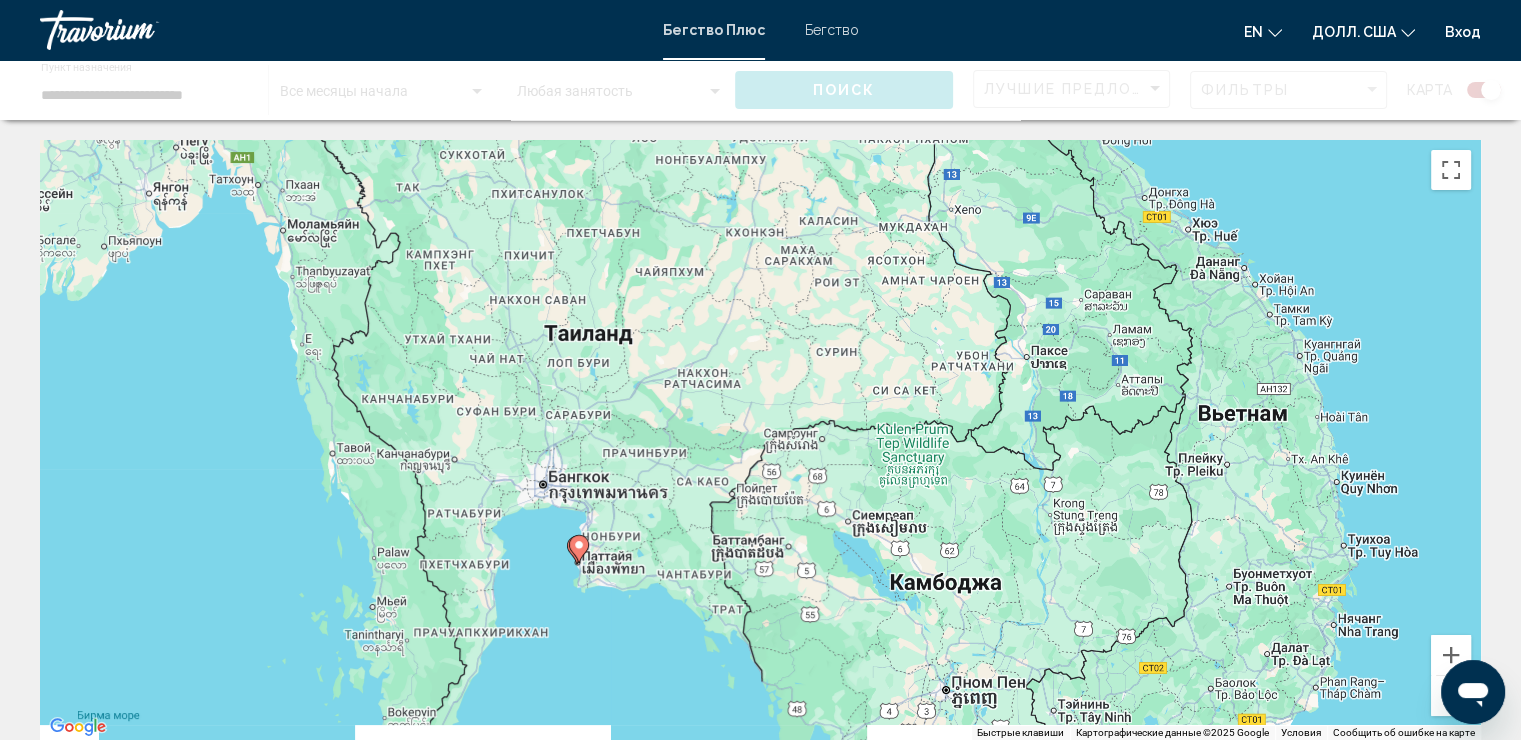 drag, startPoint x: 1384, startPoint y: 421, endPoint x: 520, endPoint y: 370, distance: 865.5039 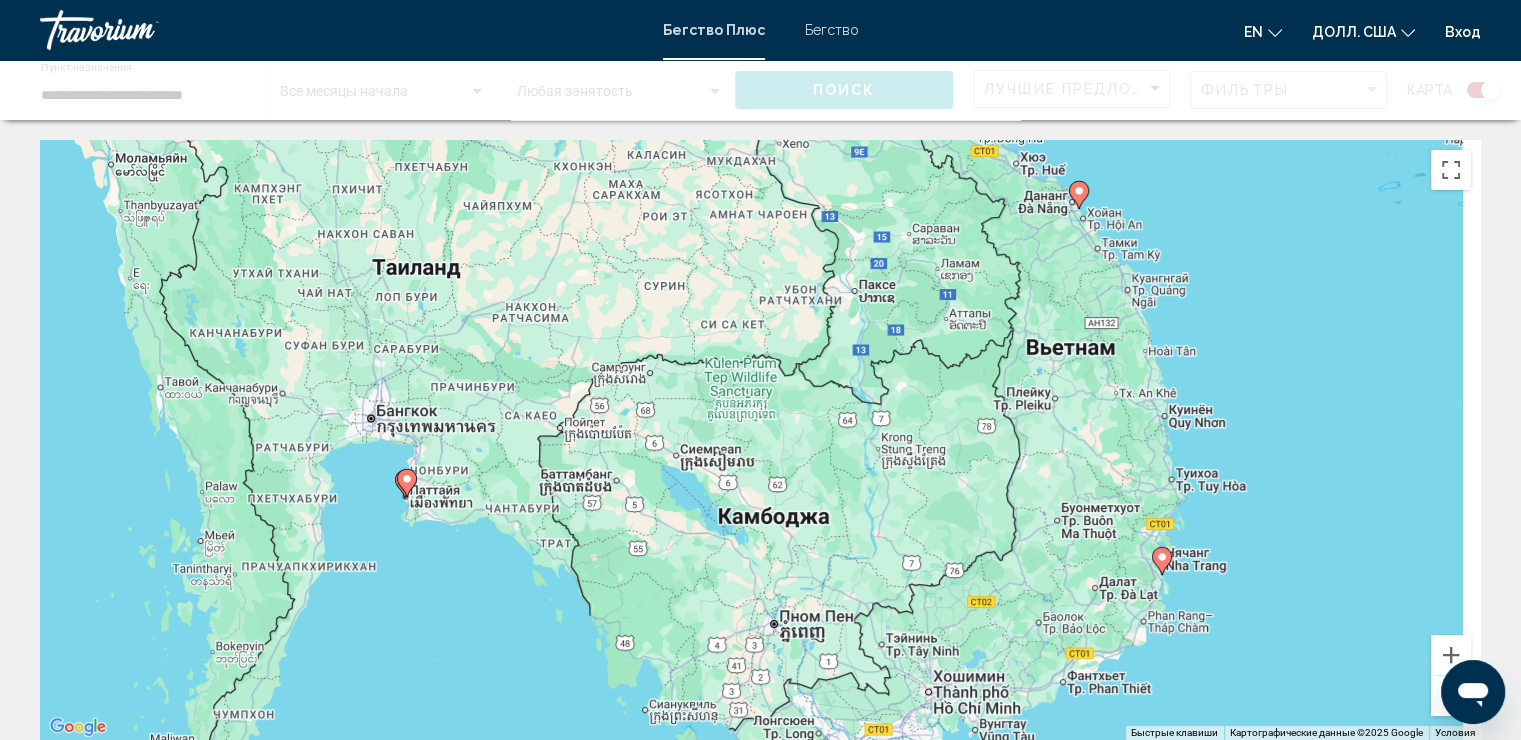 drag, startPoint x: 1014, startPoint y: 369, endPoint x: 885, endPoint y: 314, distance: 140.23552 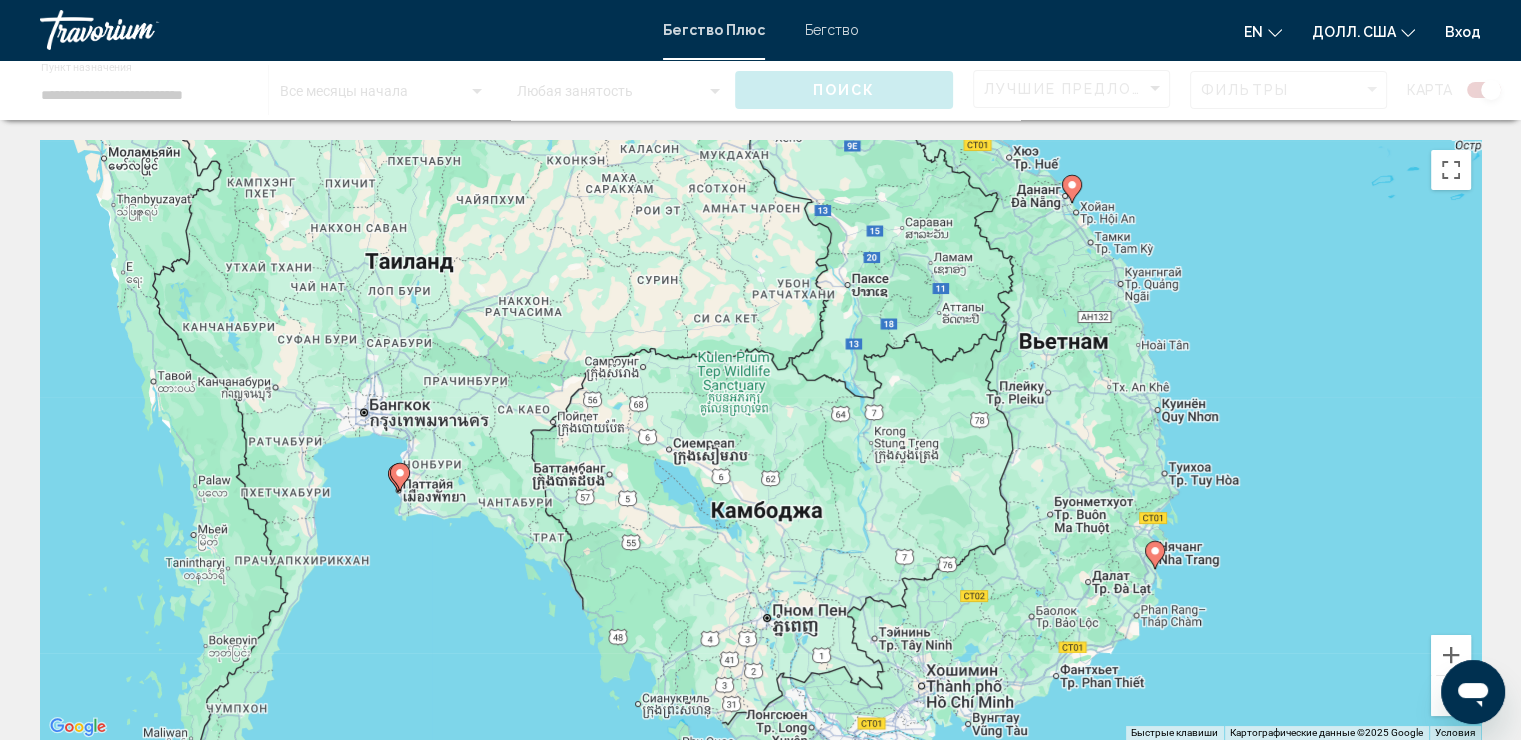 click 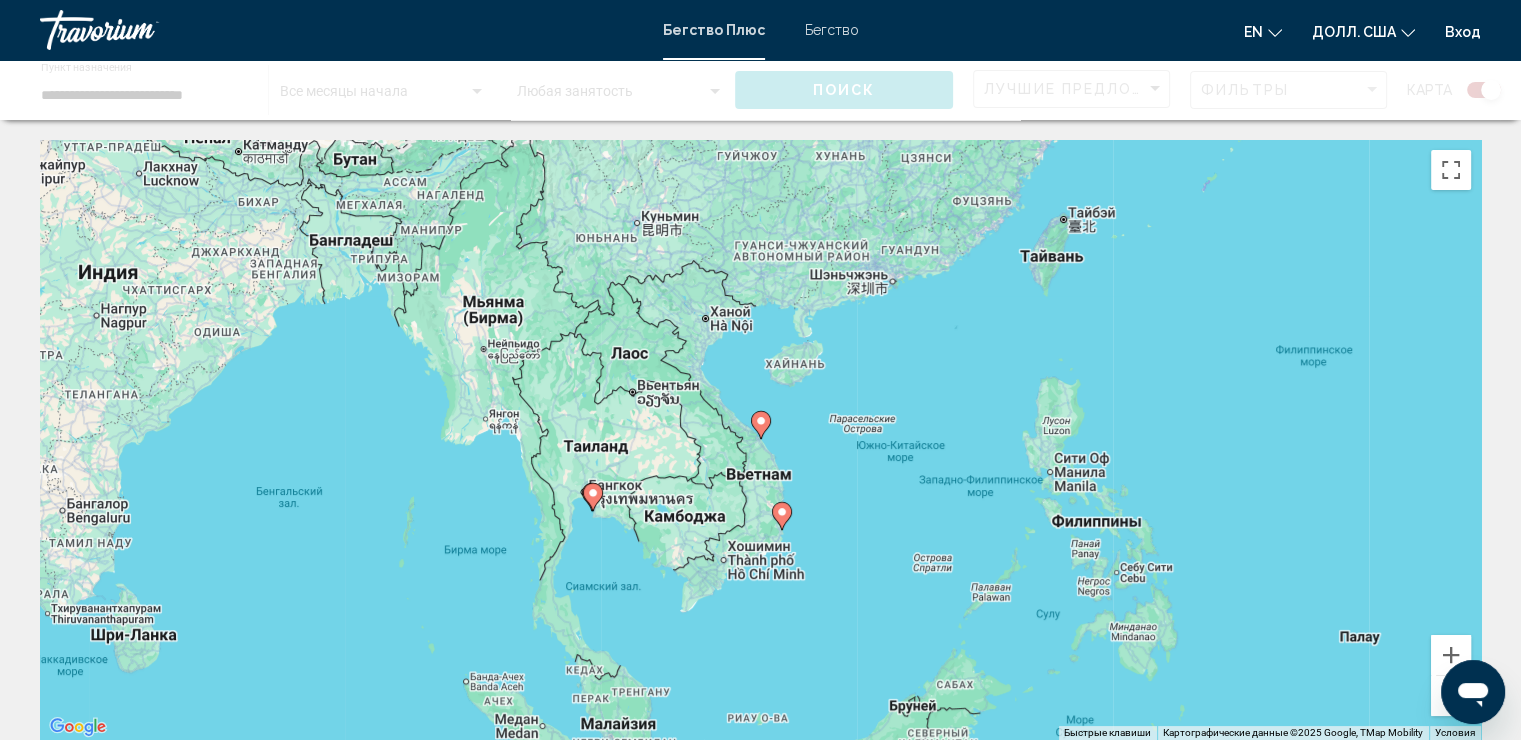 click on "Для навигации используйте клавиши со стрелками. Чтобы активировать перетаскивание с помощью клавиатуры, нажмите Alt + Enter.  После этого перемещайте маркер с помощью клавиш со стрелками.  Чтобы завершить перетаскивание, нажмите клавишу Enter.  Чтобы отменить действие, нажмите клавишу Esc." at bounding box center [760, 440] 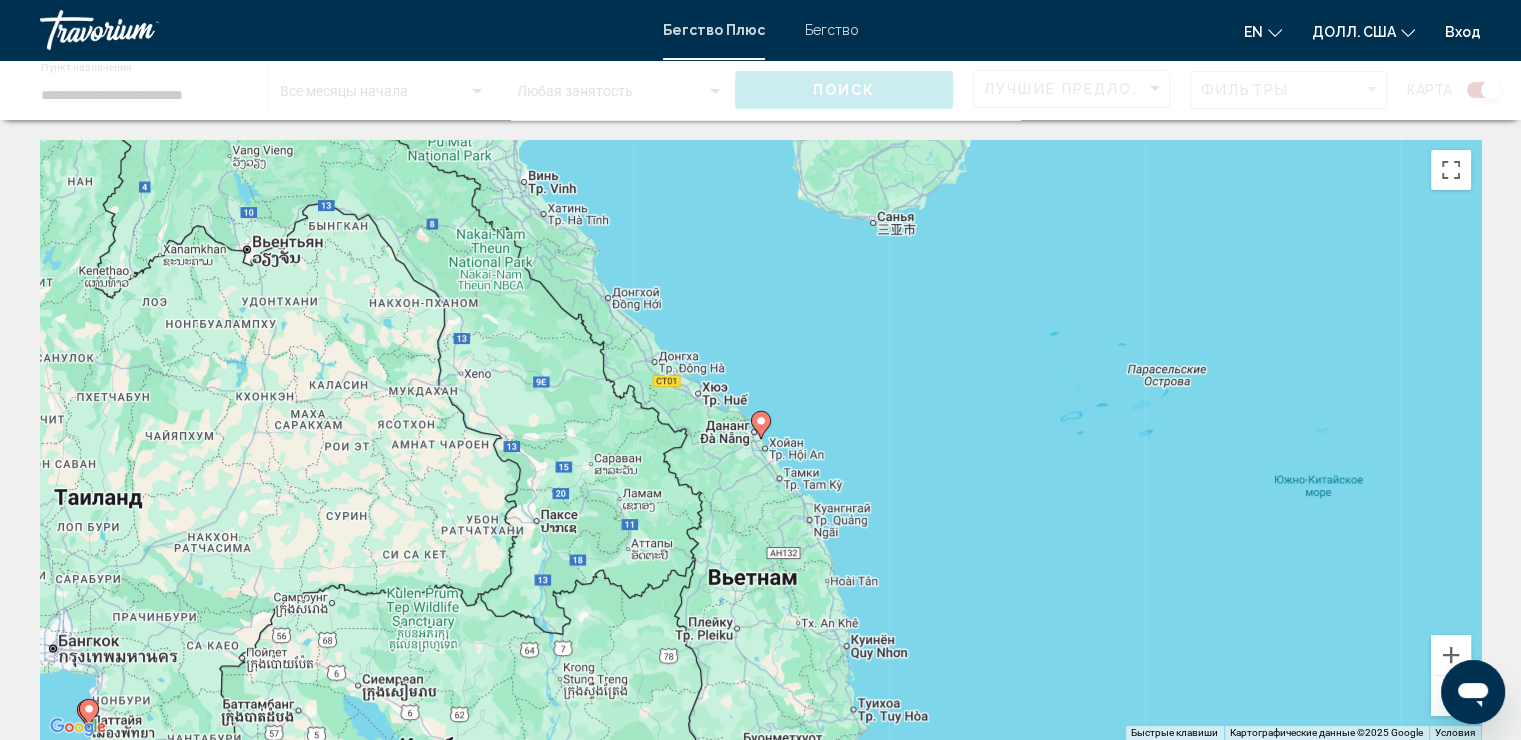 click 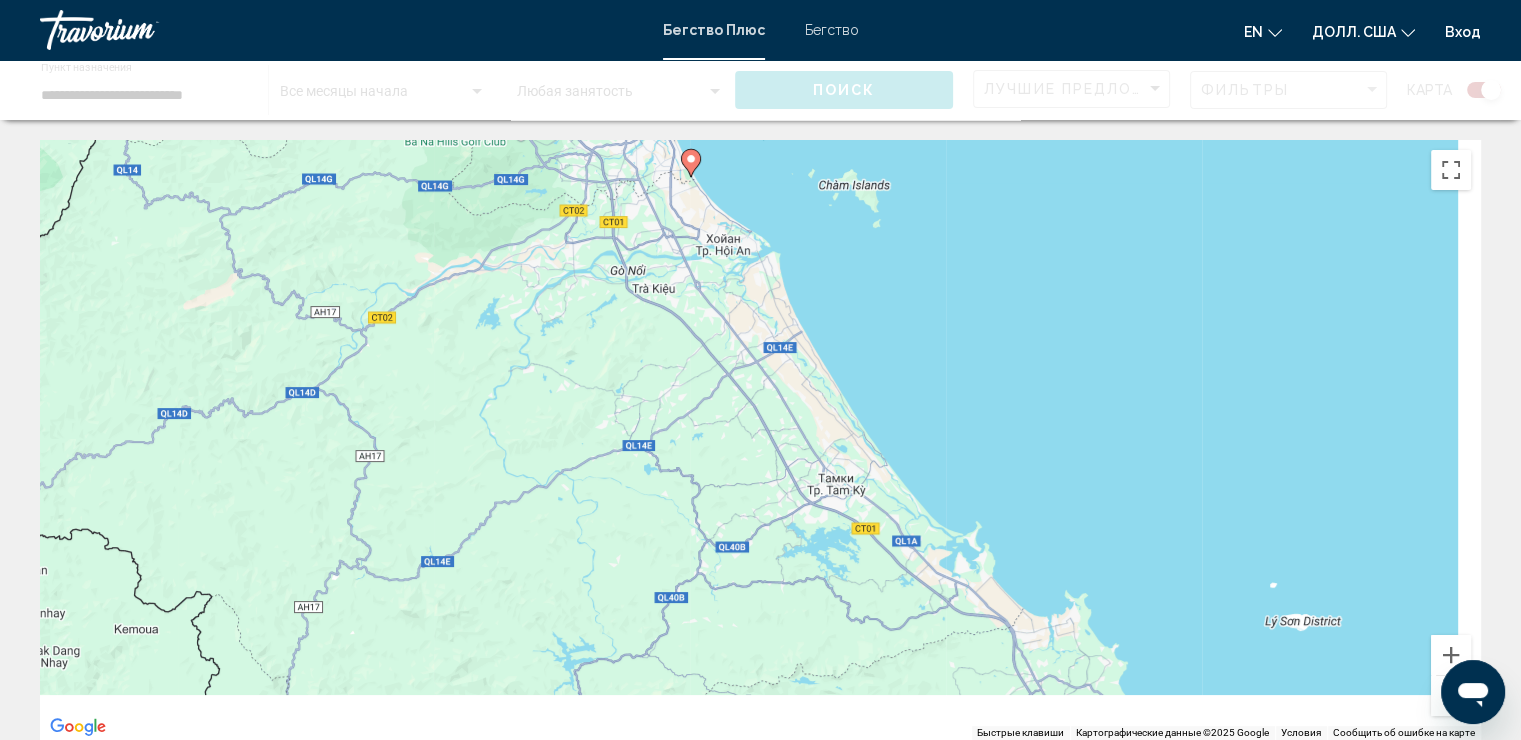 drag, startPoint x: 825, startPoint y: 537, endPoint x: 658, endPoint y: 178, distance: 395.94193 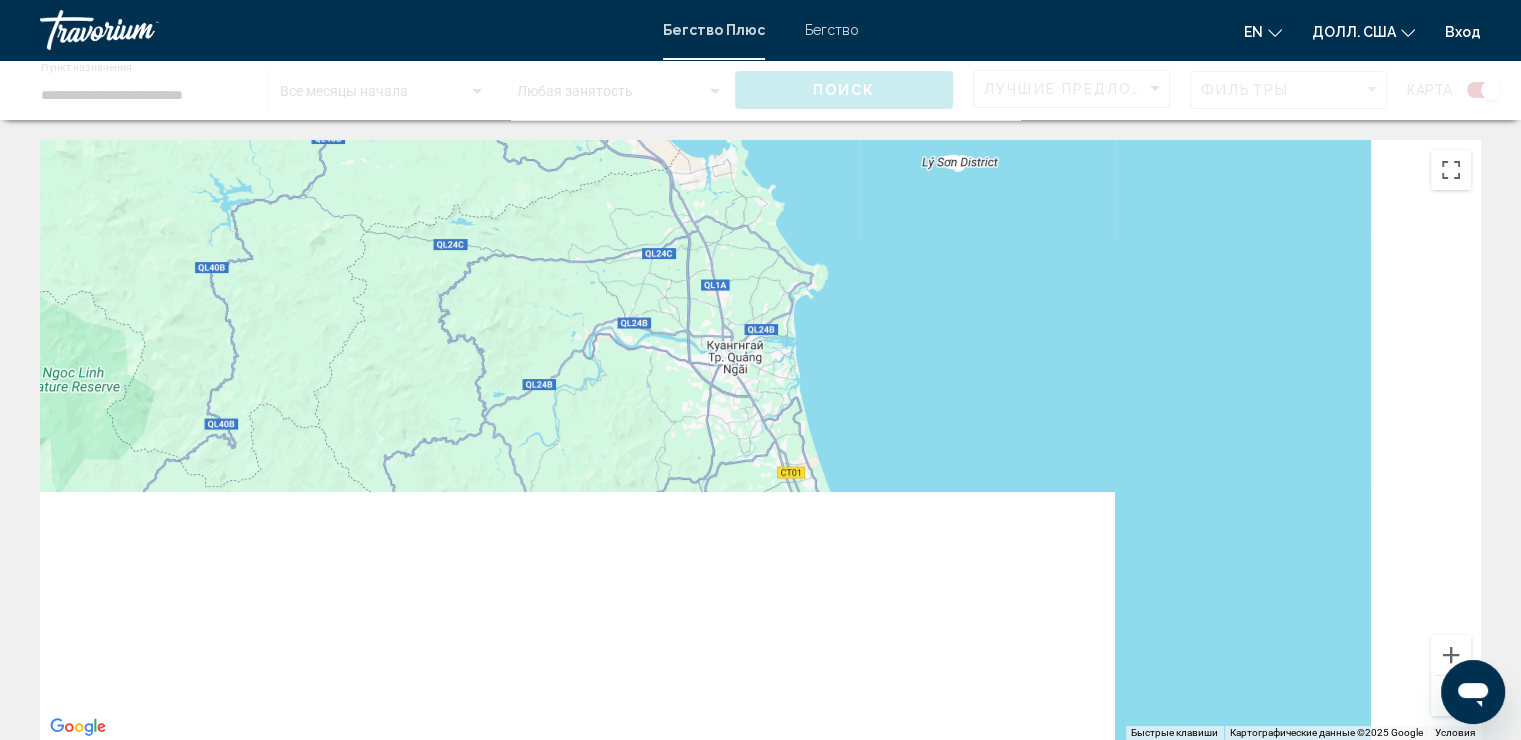 drag, startPoint x: 1318, startPoint y: 580, endPoint x: 1081, endPoint y: 180, distance: 464.9398 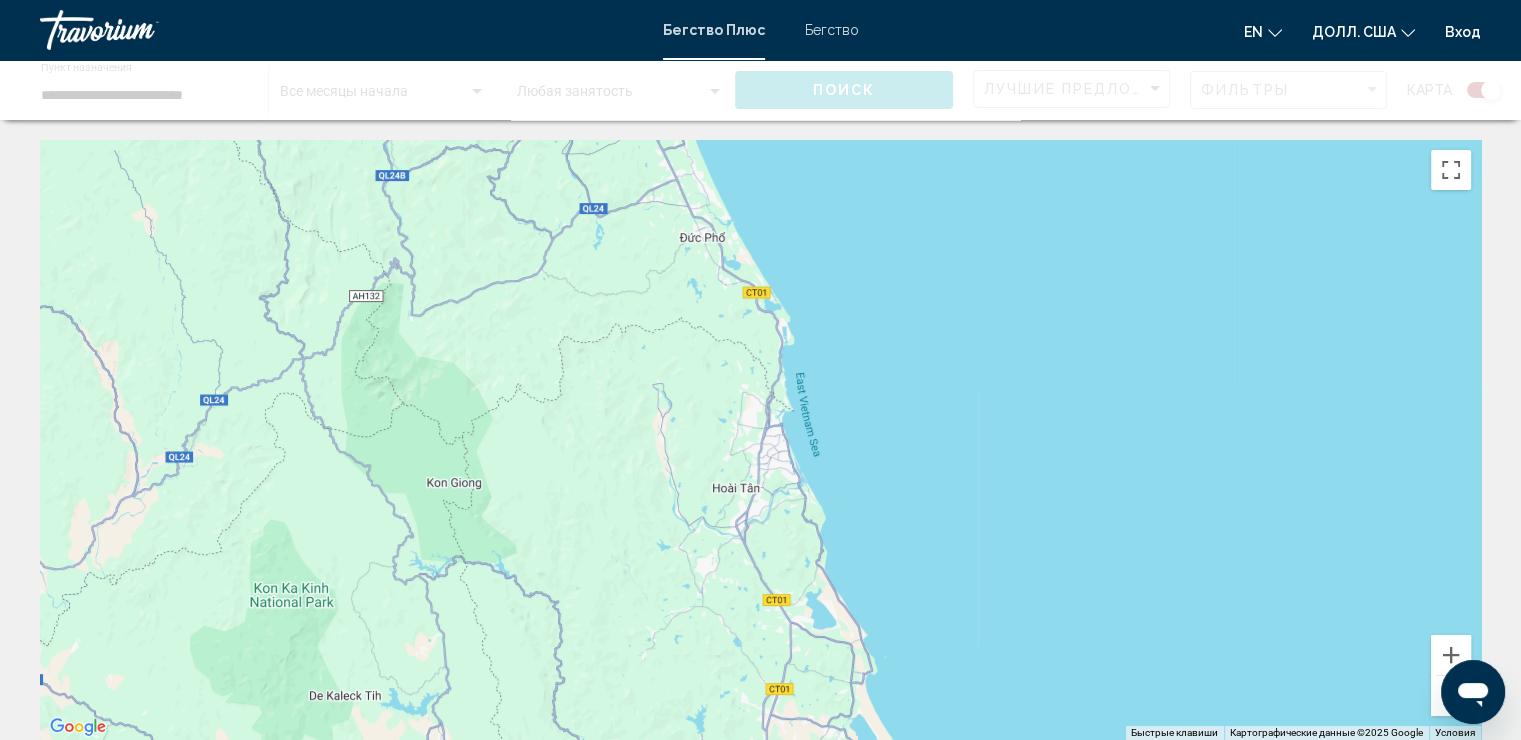 drag, startPoint x: 949, startPoint y: 457, endPoint x: 860, endPoint y: 204, distance: 268.1977 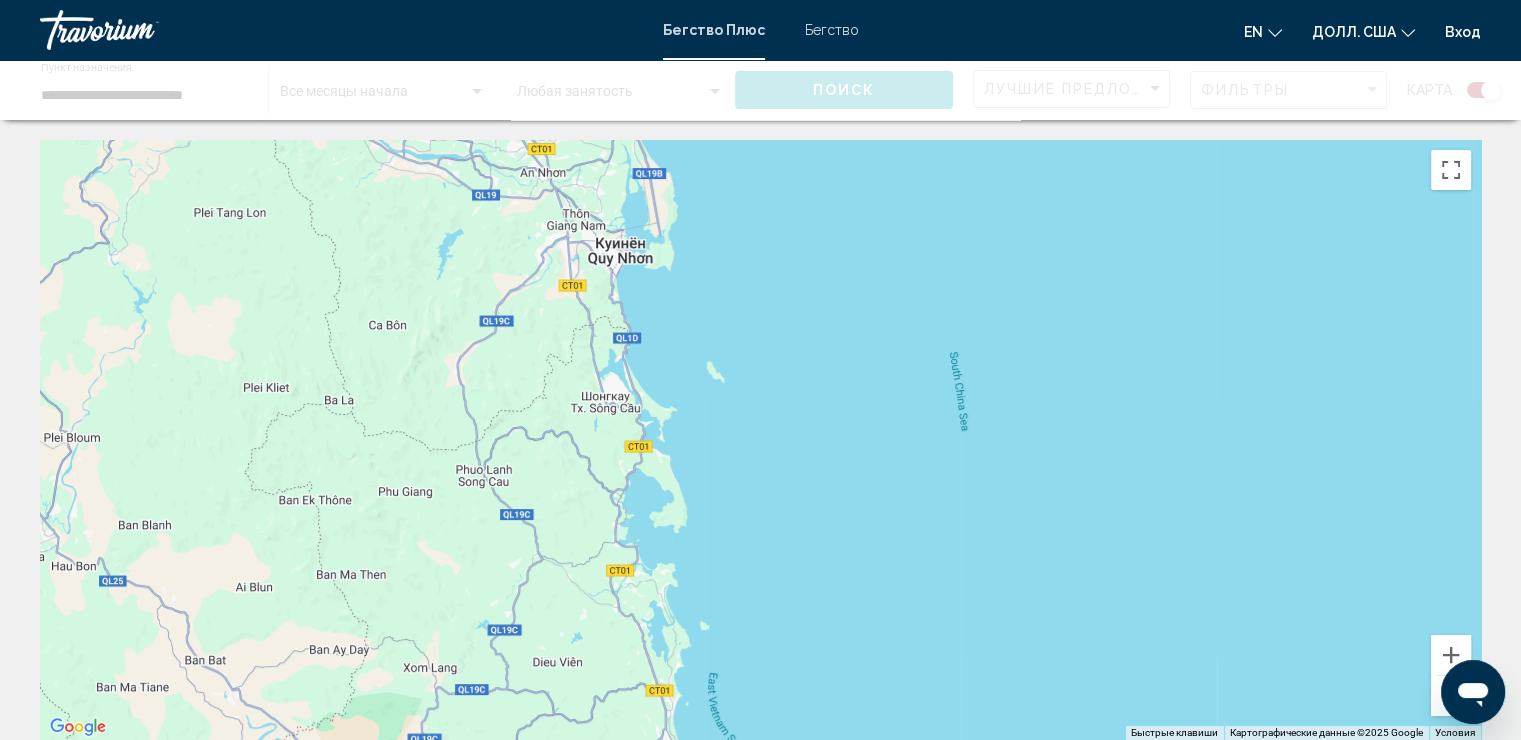 drag, startPoint x: 832, startPoint y: 384, endPoint x: 823, endPoint y: 136, distance: 248.16325 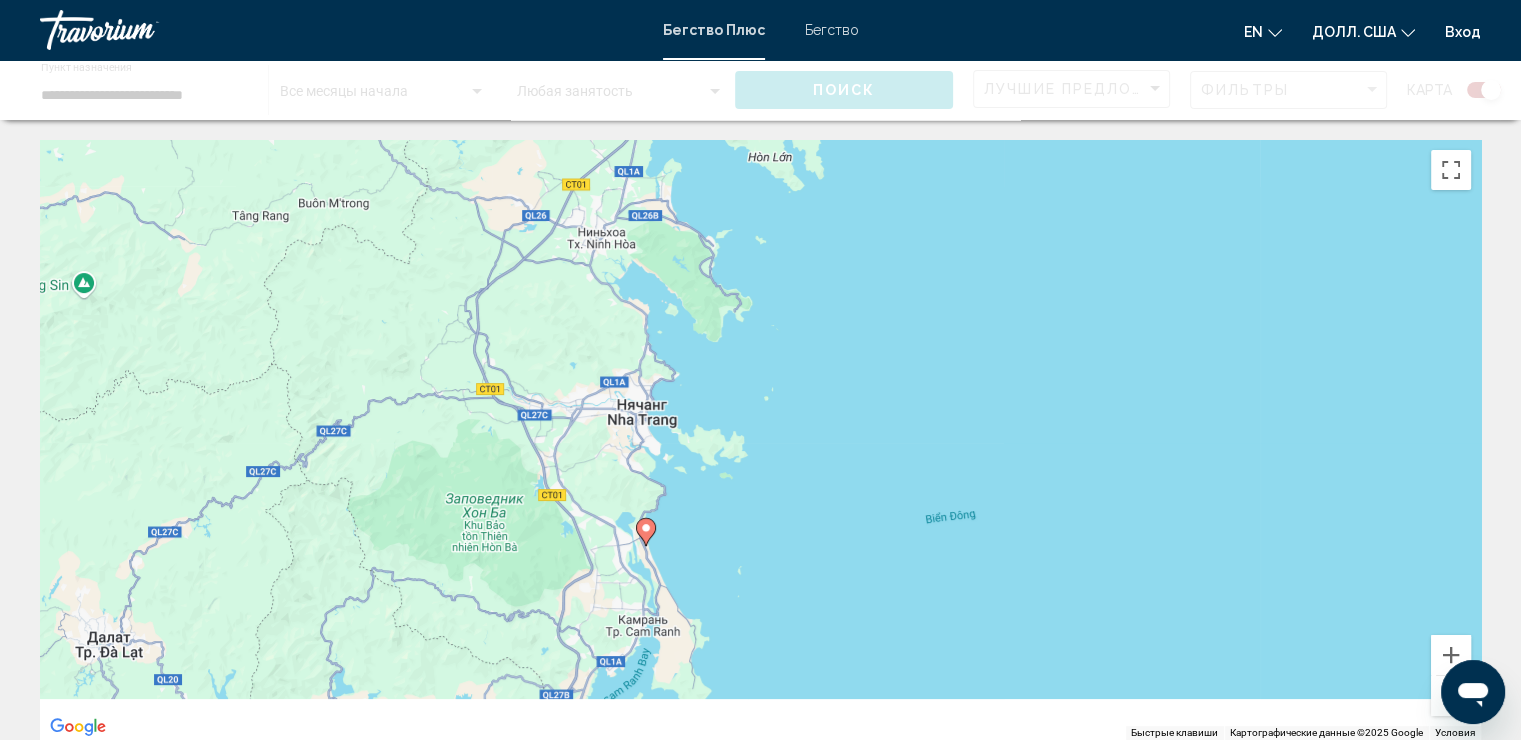 drag, startPoint x: 863, startPoint y: 399, endPoint x: 952, endPoint y: 90, distance: 321.56183 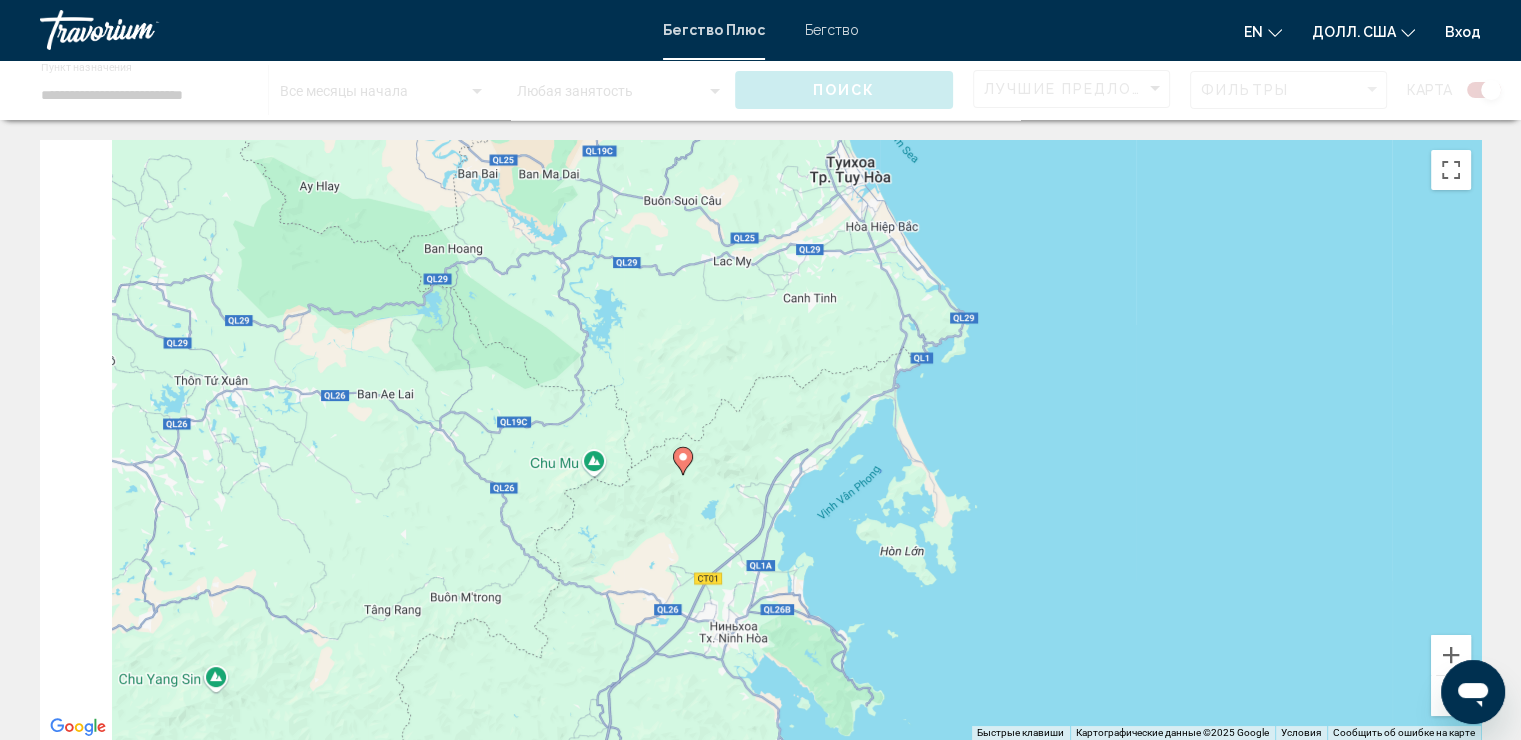drag, startPoint x: 795, startPoint y: 363, endPoint x: 912, endPoint y: 784, distance: 436.95538 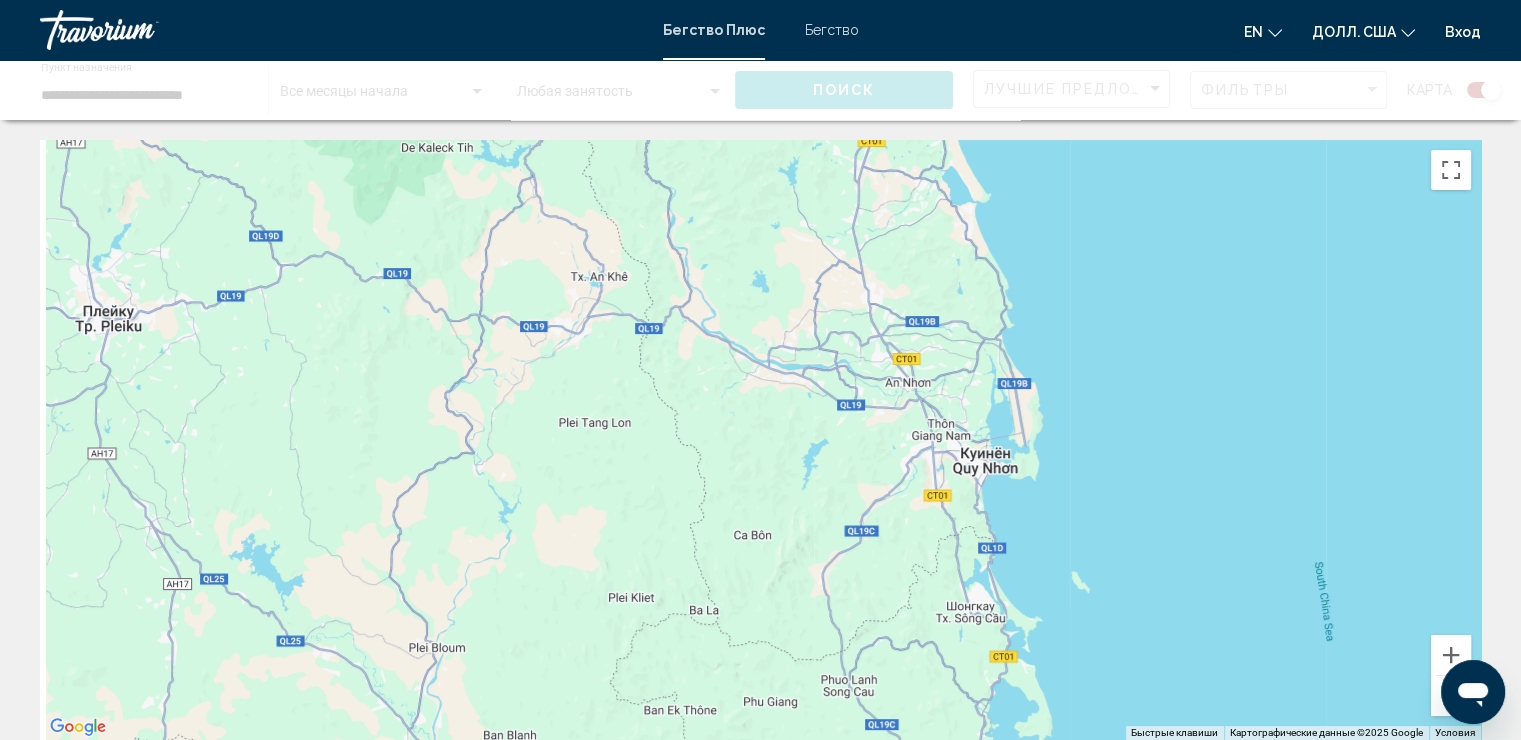 drag, startPoint x: 882, startPoint y: 535, endPoint x: 892, endPoint y: 759, distance: 224.2231 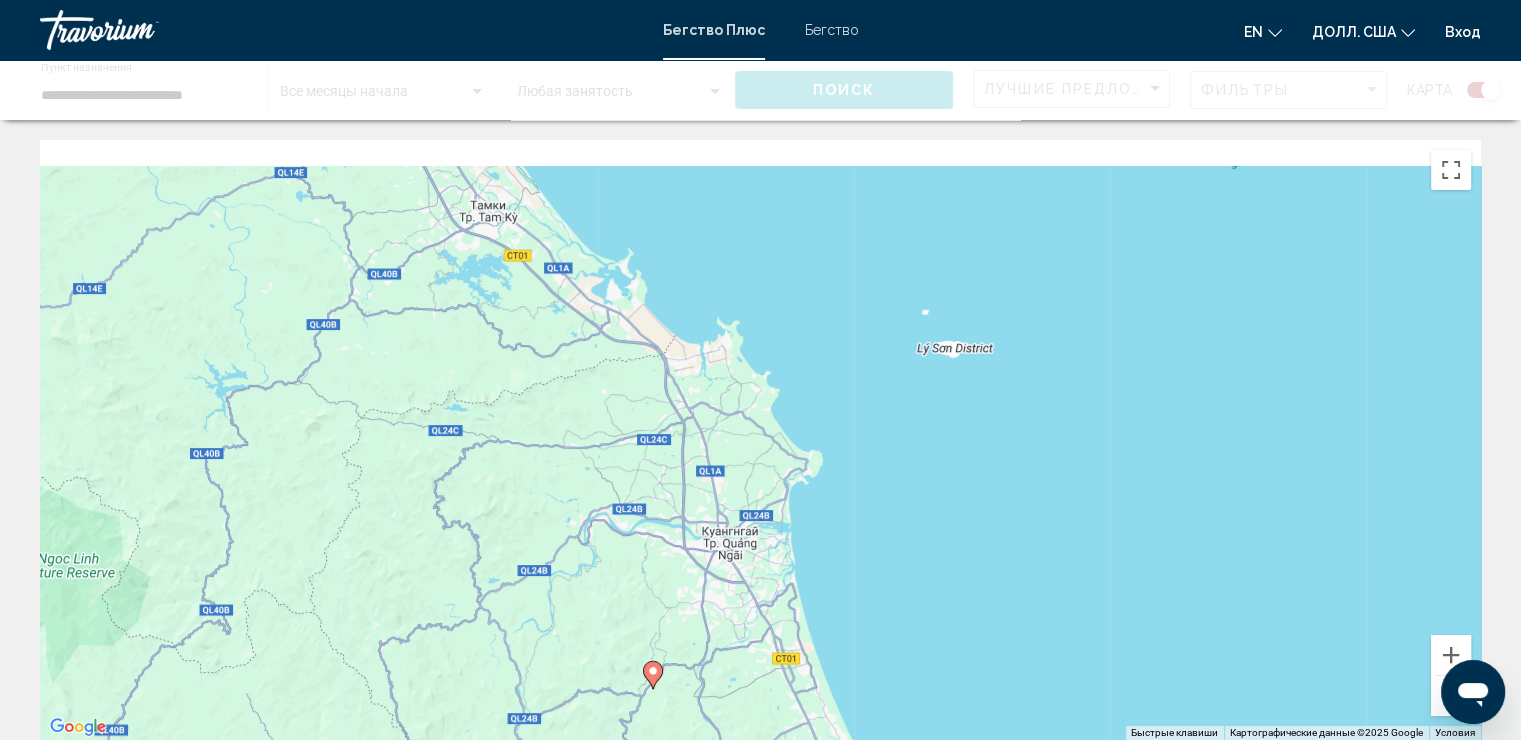 drag, startPoint x: 908, startPoint y: 618, endPoint x: 895, endPoint y: 787, distance: 169.49927 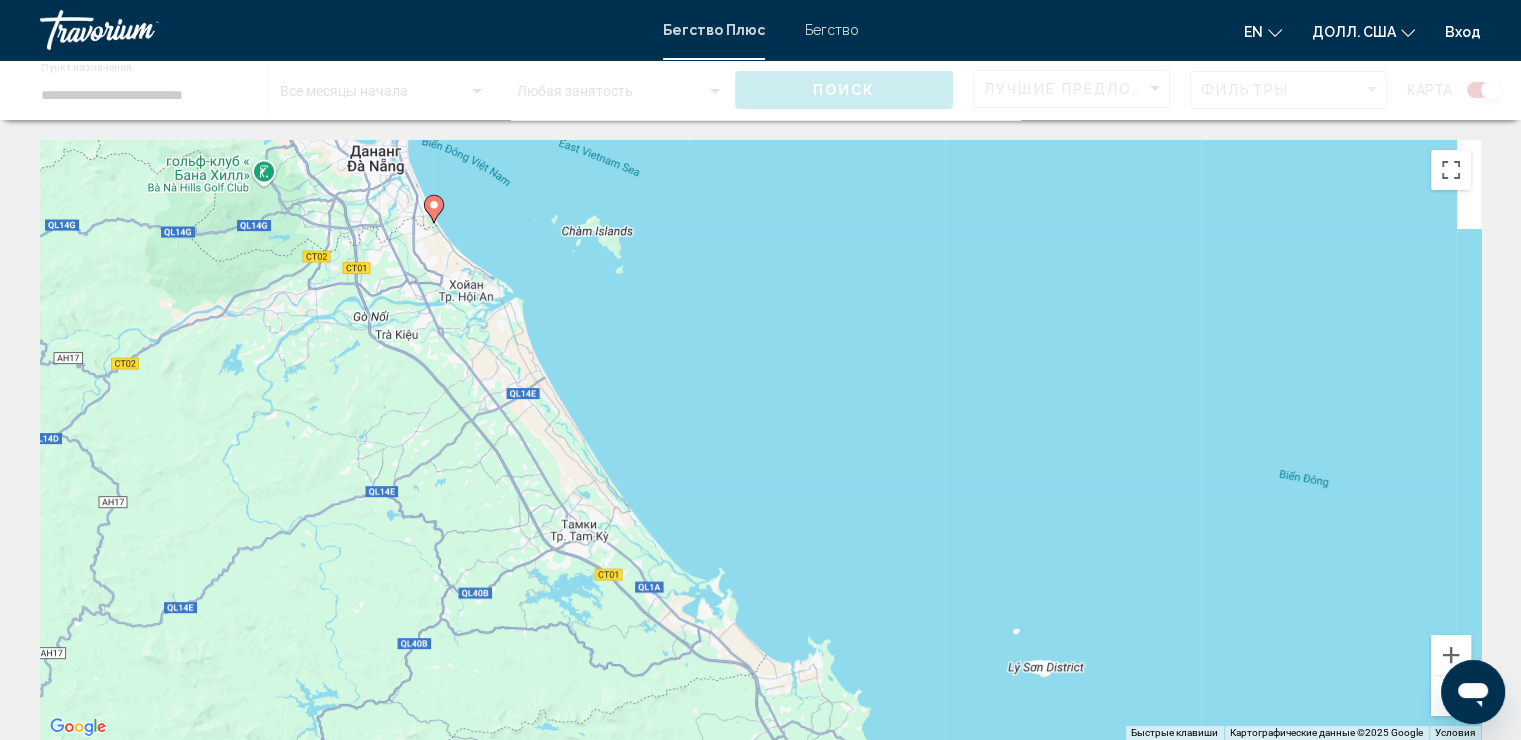 drag, startPoint x: 800, startPoint y: 470, endPoint x: 912, endPoint y: 726, distance: 279.42798 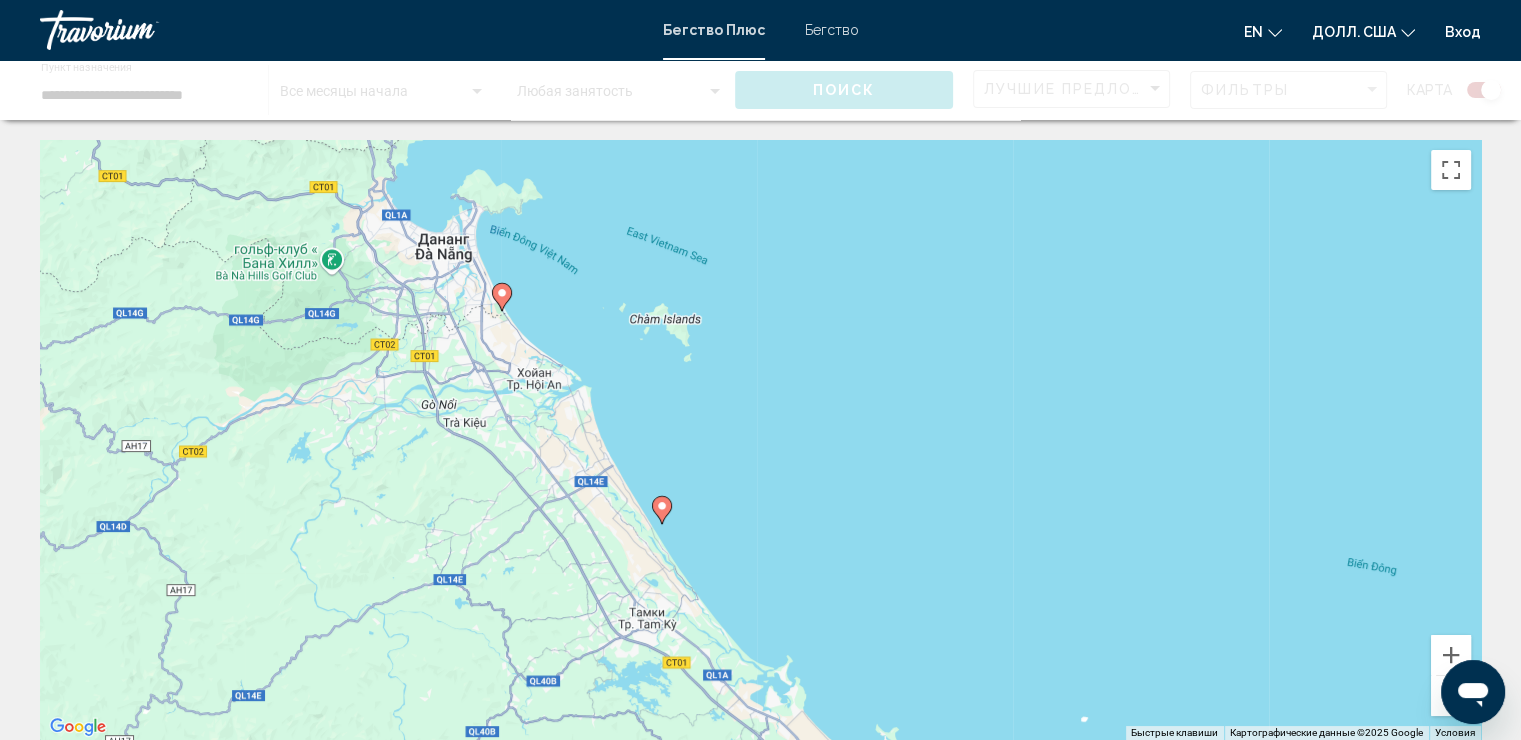 click 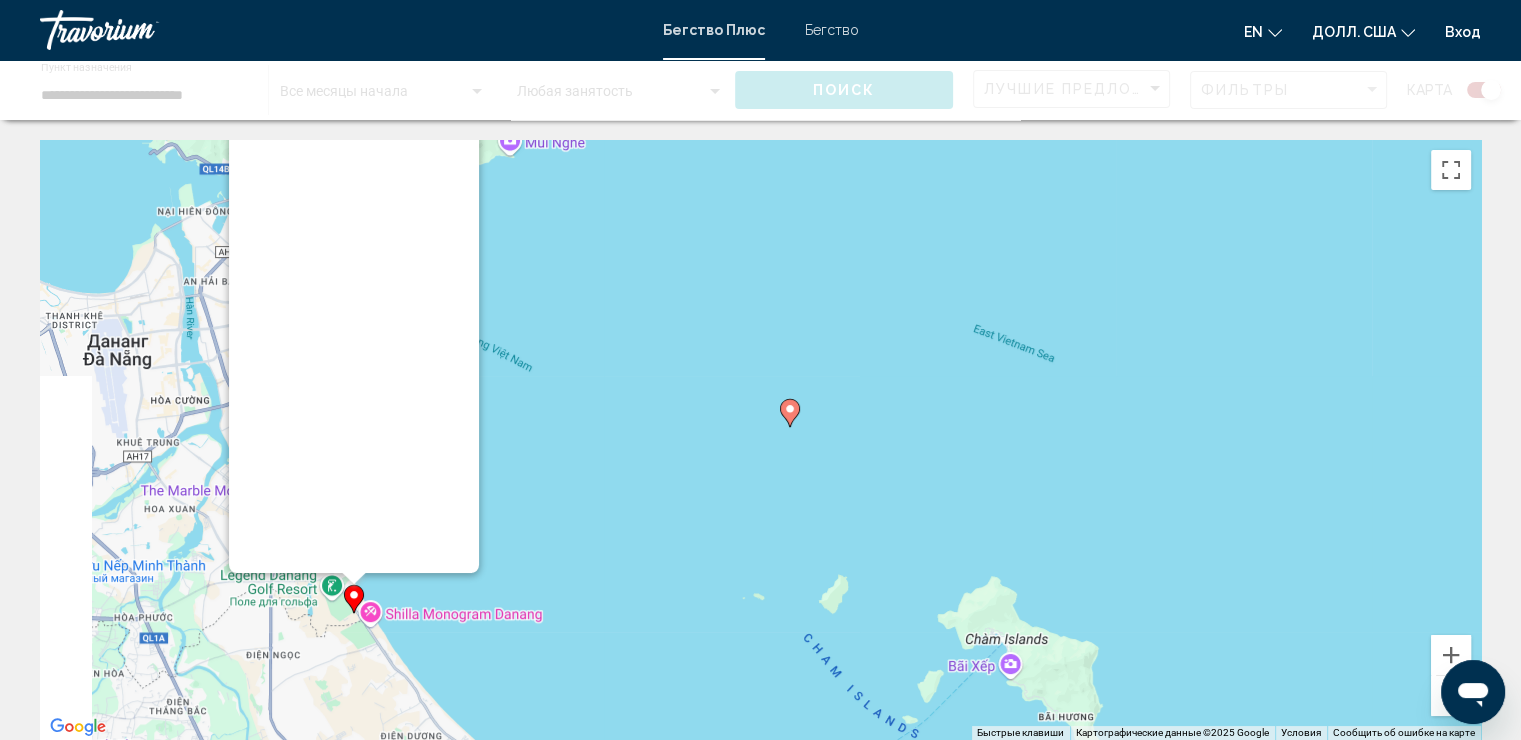 drag, startPoint x: 541, startPoint y: 416, endPoint x: 612, endPoint y: 372, distance: 83.528435 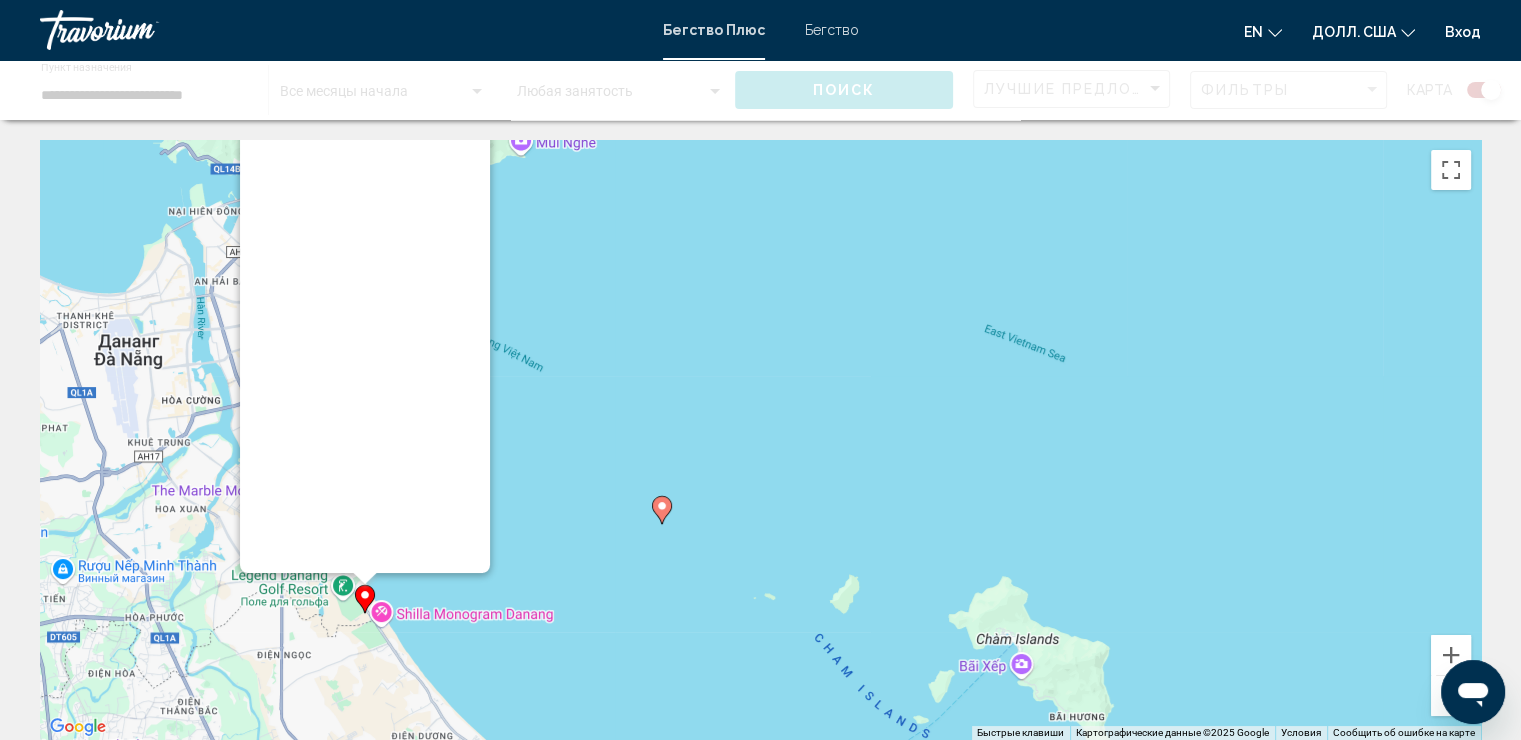 click on "Для навигации используйте клавиши со стрелками. Чтобы активировать перетаскивание с помощью клавиатуры, нажмите Alt + Enter.  После этого перемещайте маркер с помощью клавиш со стрелками.  Чтобы завершить перетаскивание, нажмите клавишу Enter.  Чтобы отменить действие, нажмите клавишу Esc." at bounding box center (760, 440) 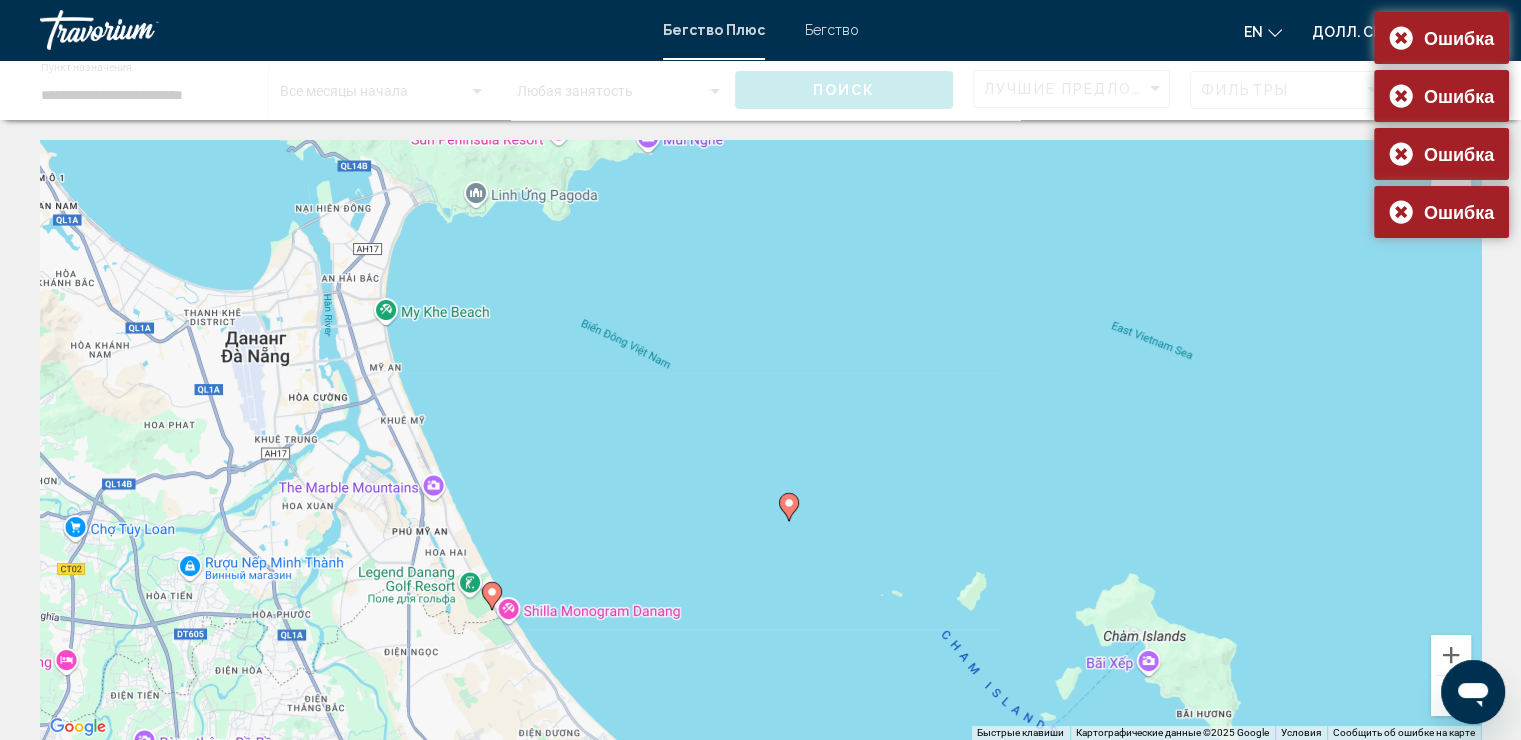drag, startPoint x: 576, startPoint y: 549, endPoint x: 714, endPoint y: 562, distance: 138.61096 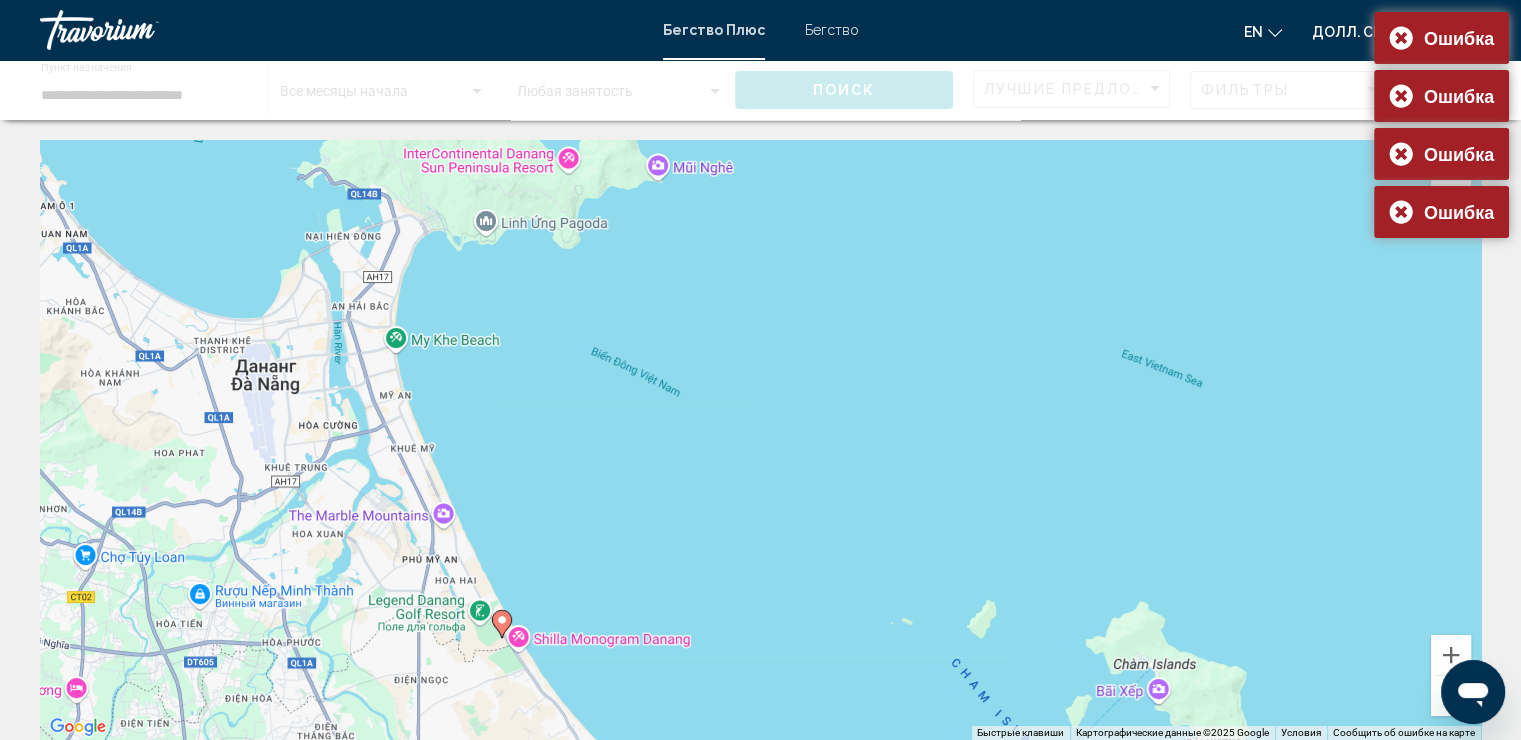 click on "Для навигации используйте клавиши со стрелками. Чтобы активировать перетаскивание с помощью клавиатуры, нажмите Alt + Enter.  После этого перемещайте маркер с помощью клавиш со стрелками.  Чтобы завершить перетаскивание, нажмите клавишу Enter.  Чтобы отменить действие, нажмите клавишу Esc." at bounding box center [760, 440] 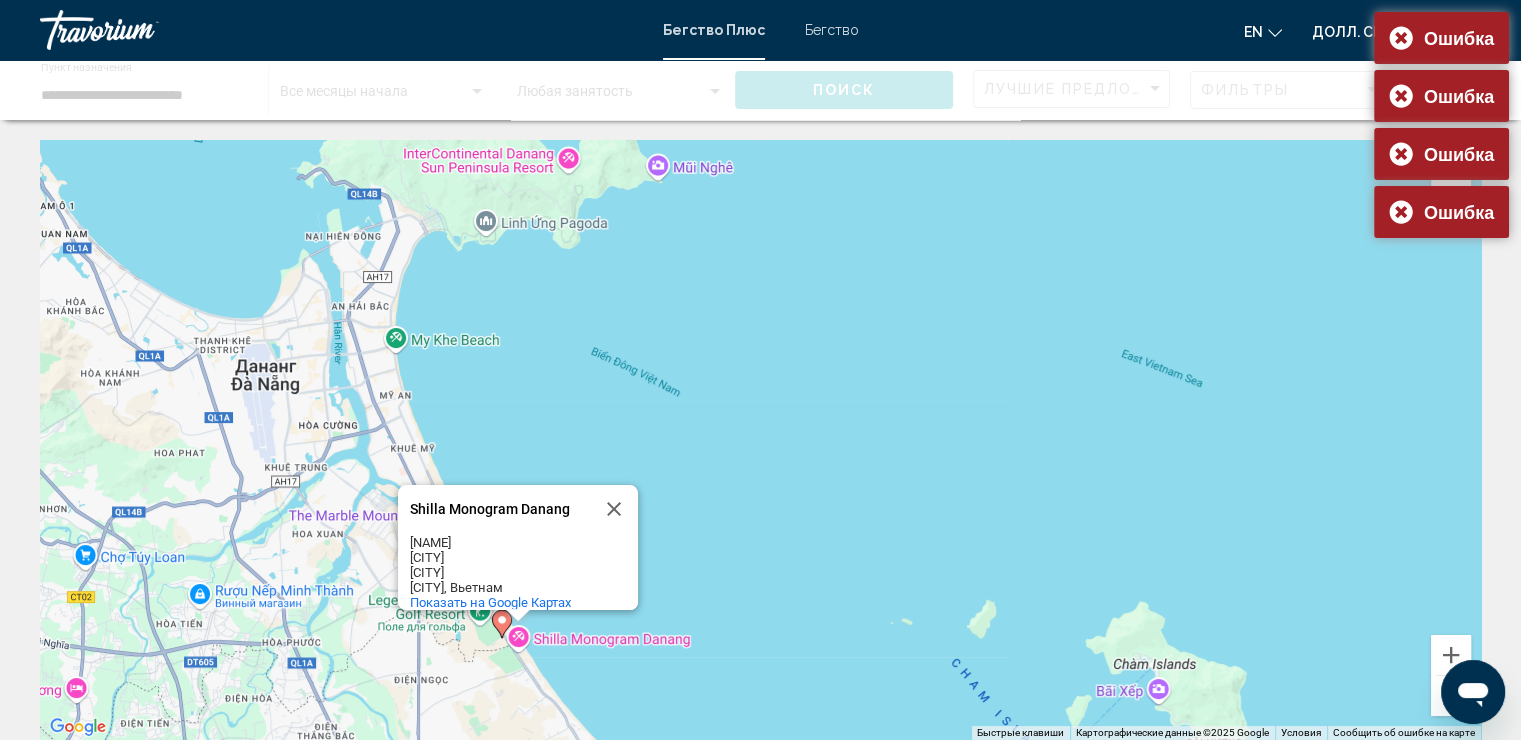 click 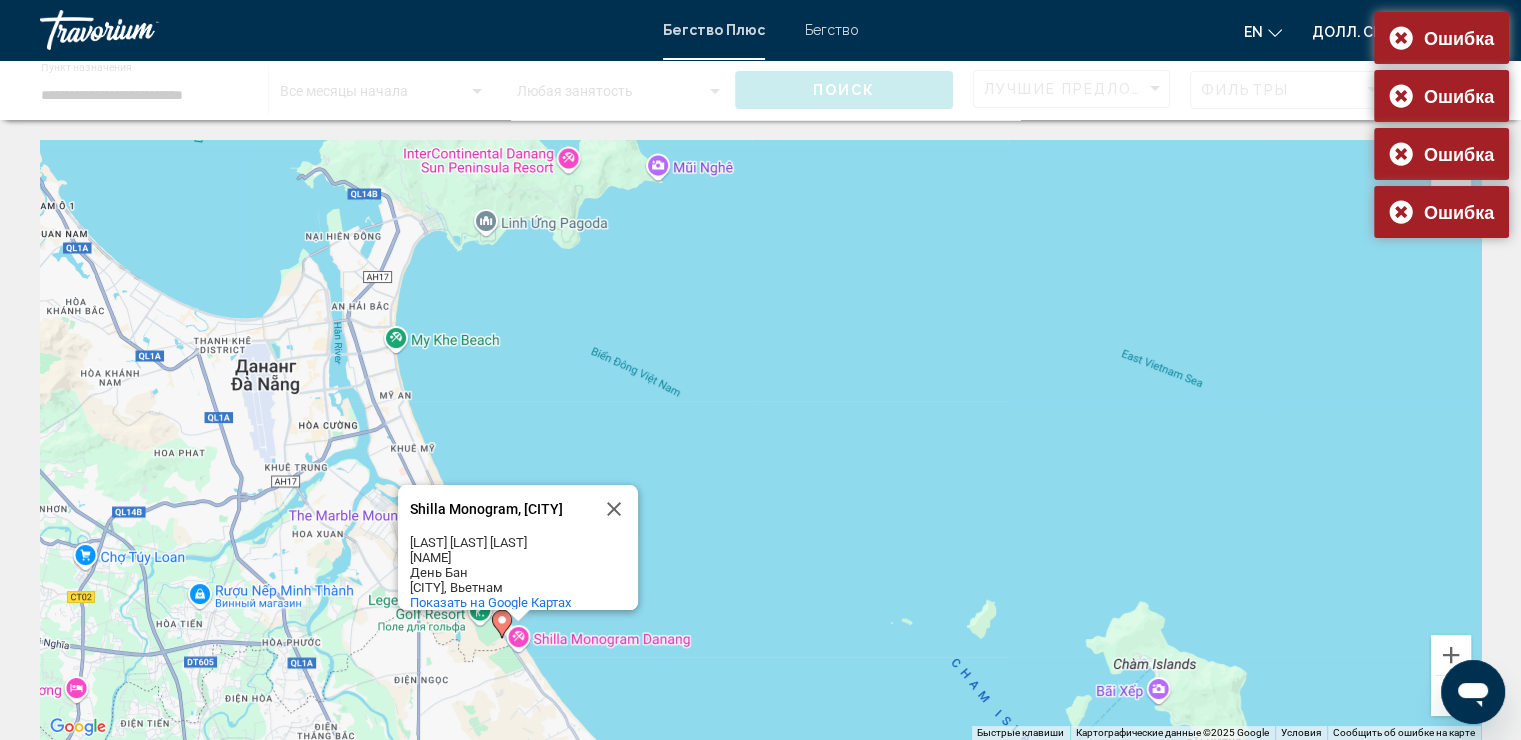 click 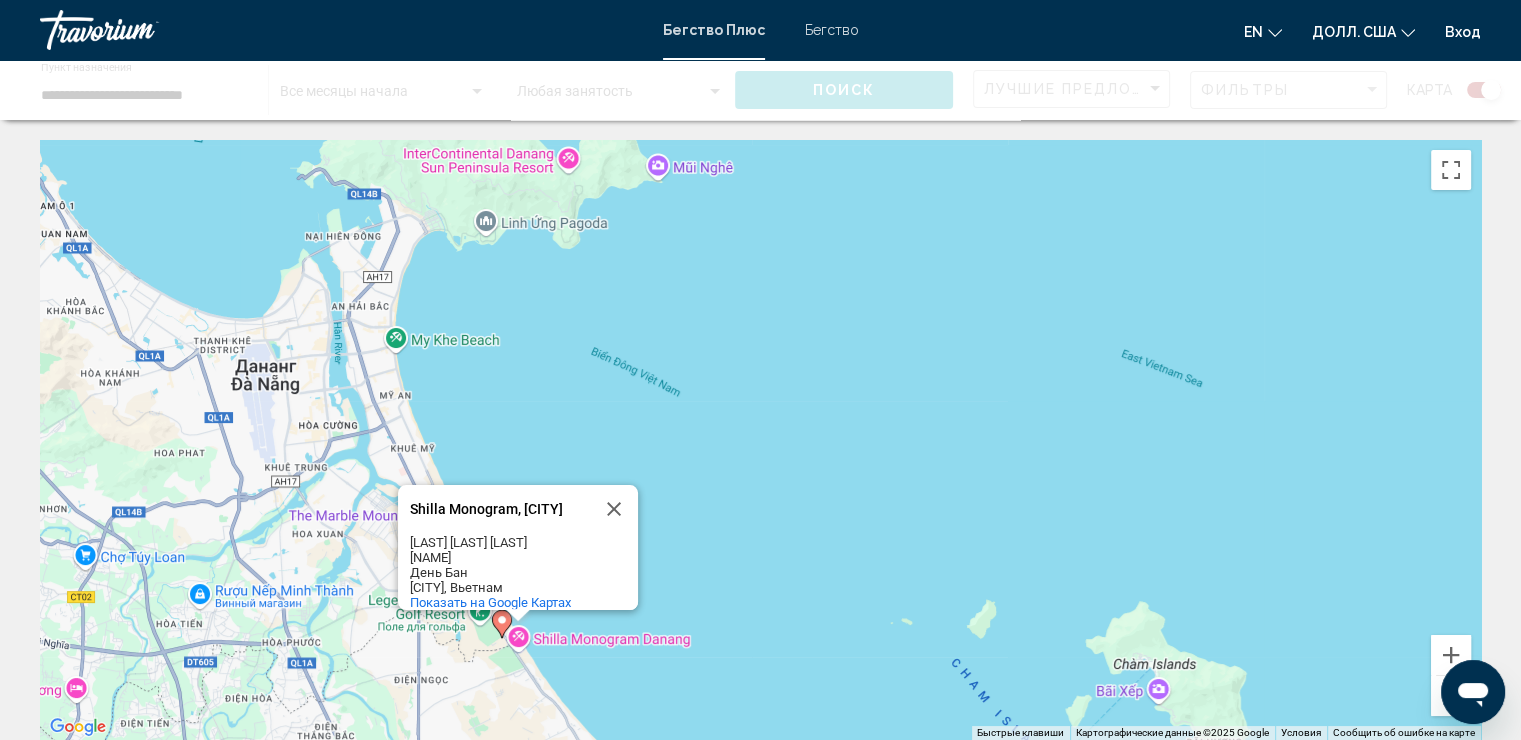 click at bounding box center (517, 616) 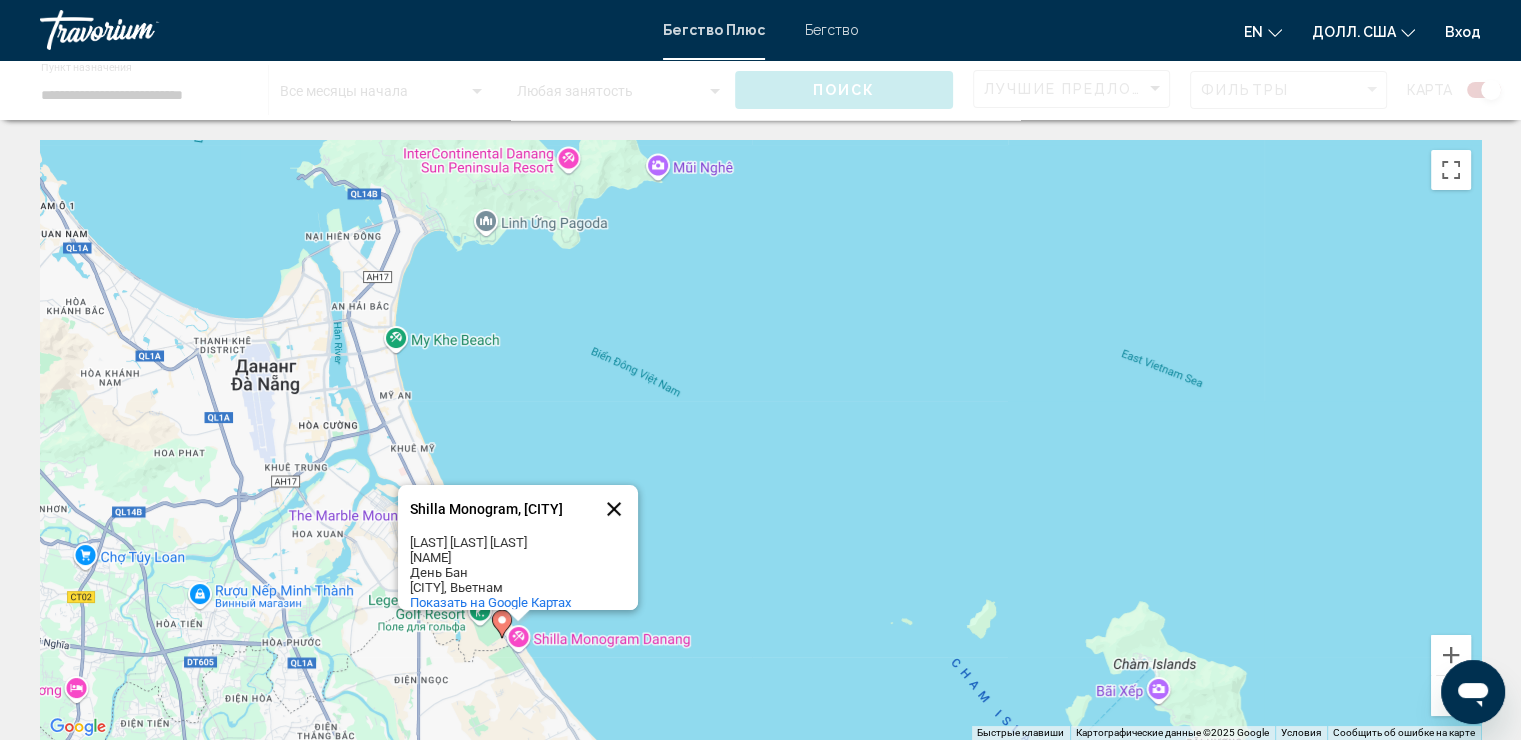 click at bounding box center [614, 509] 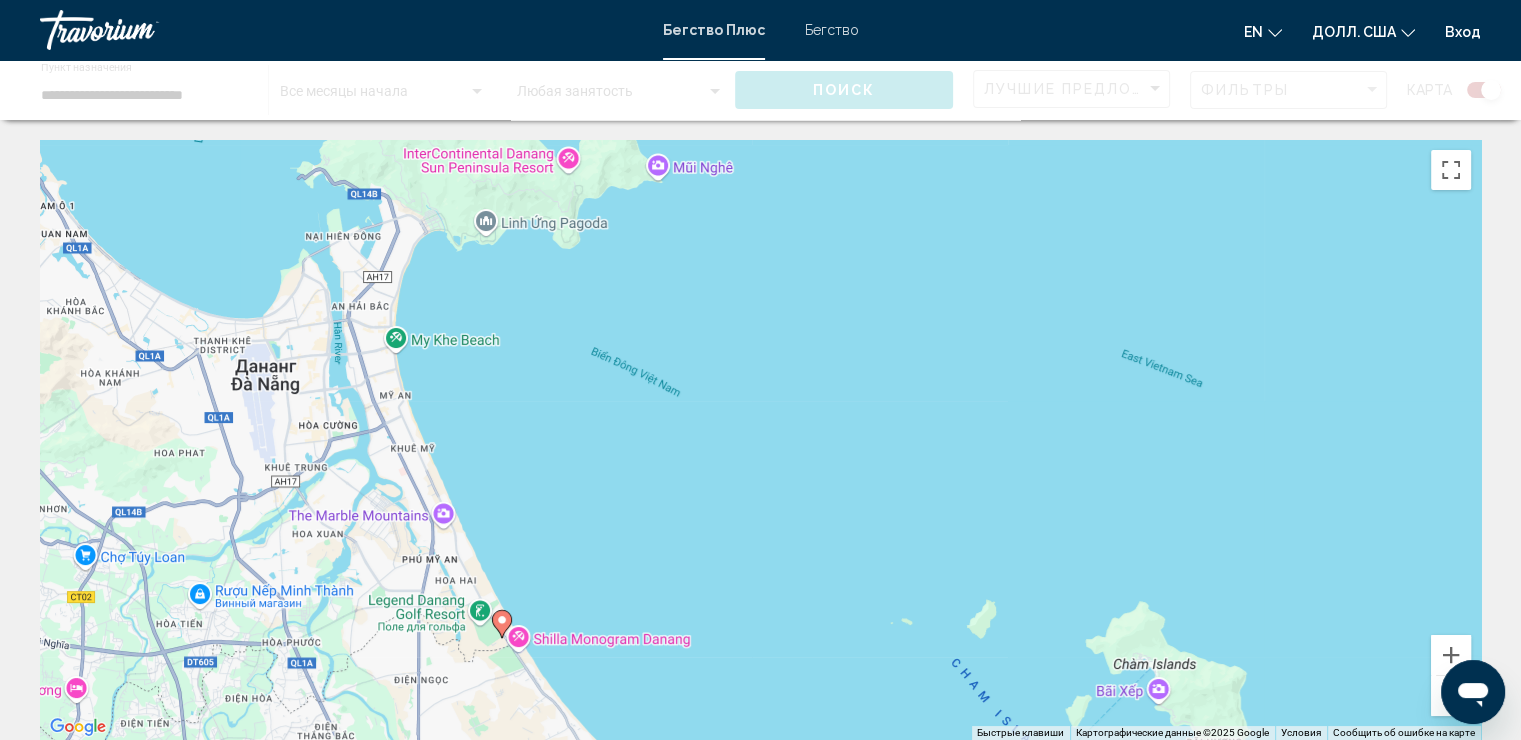 click 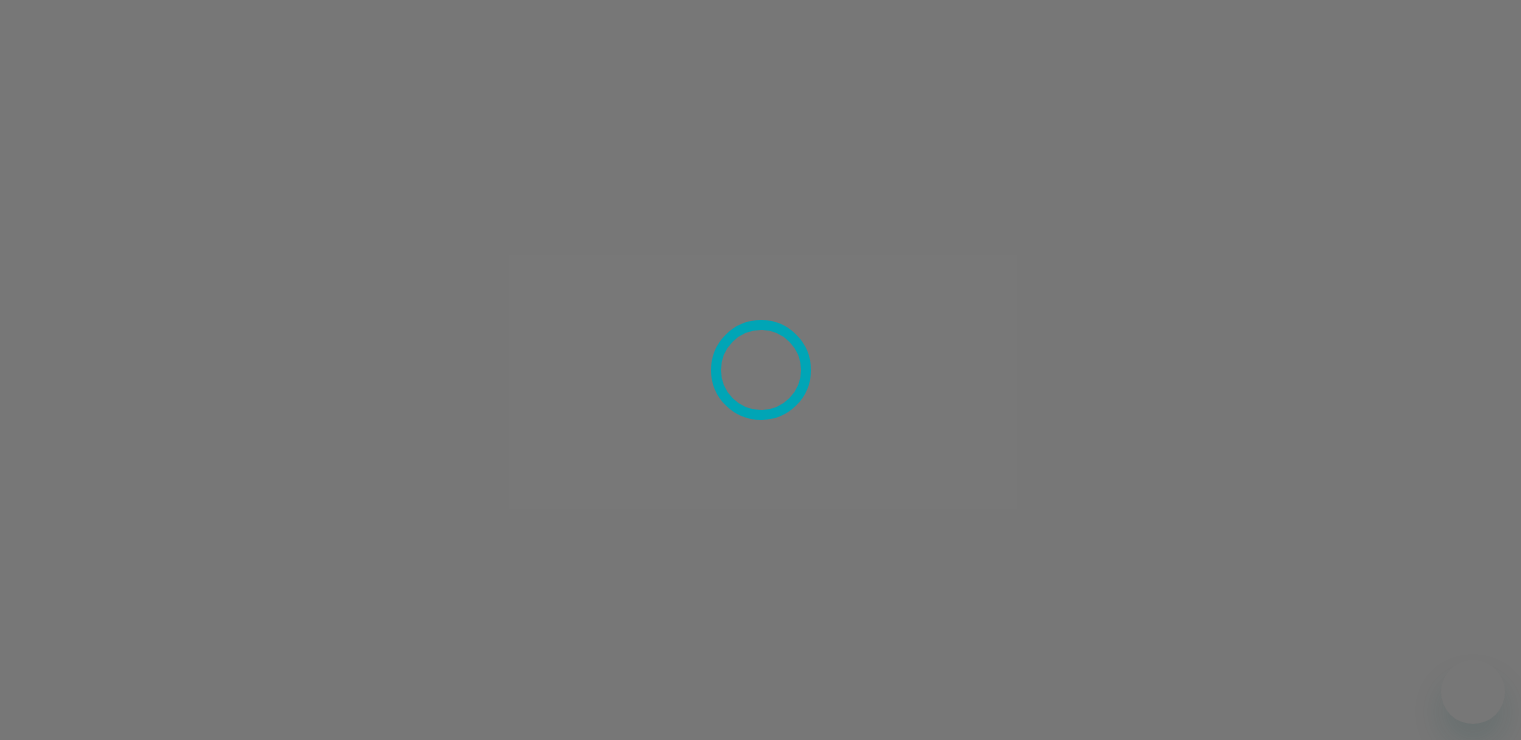 scroll, scrollTop: 0, scrollLeft: 0, axis: both 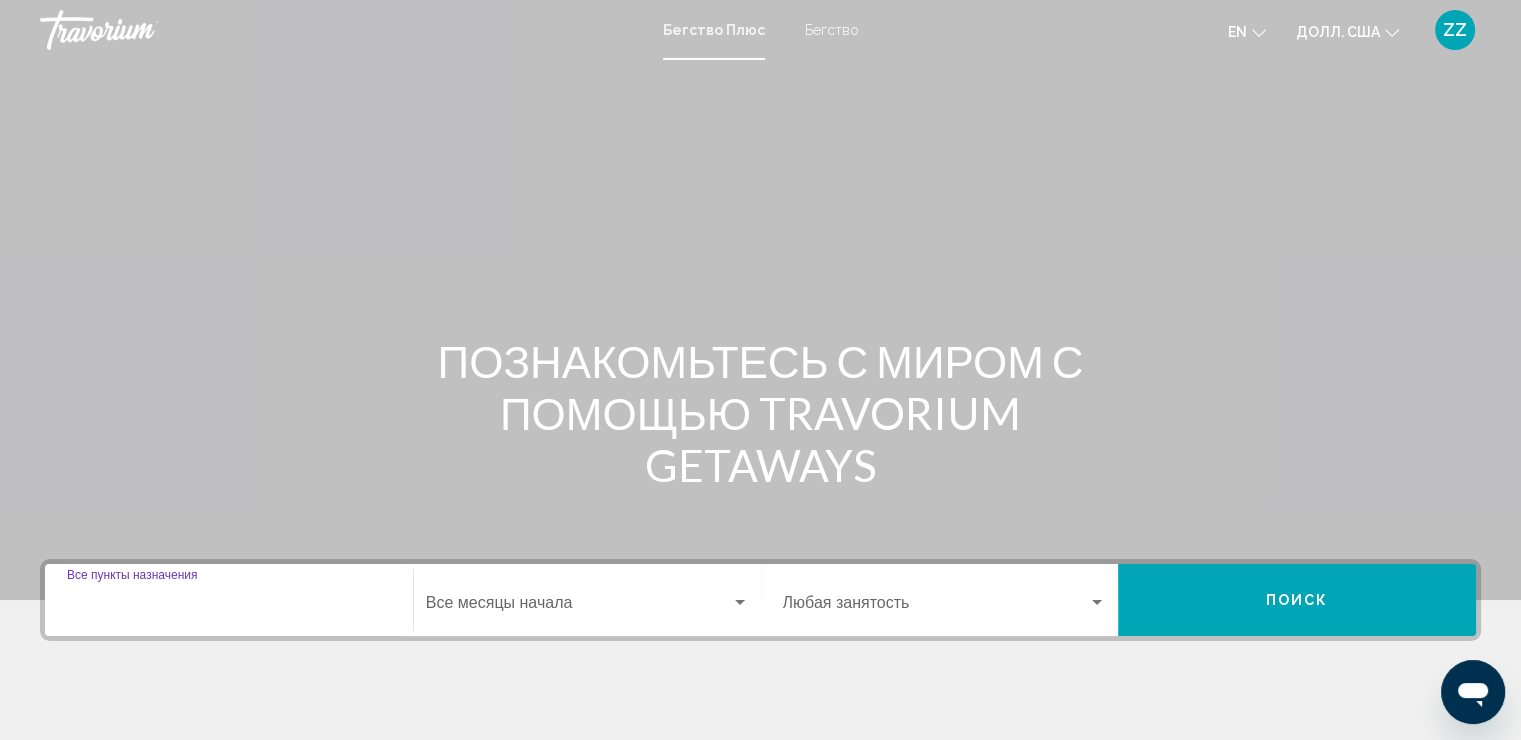 click on "Пункт назначения Все пункты назначения" at bounding box center (229, 607) 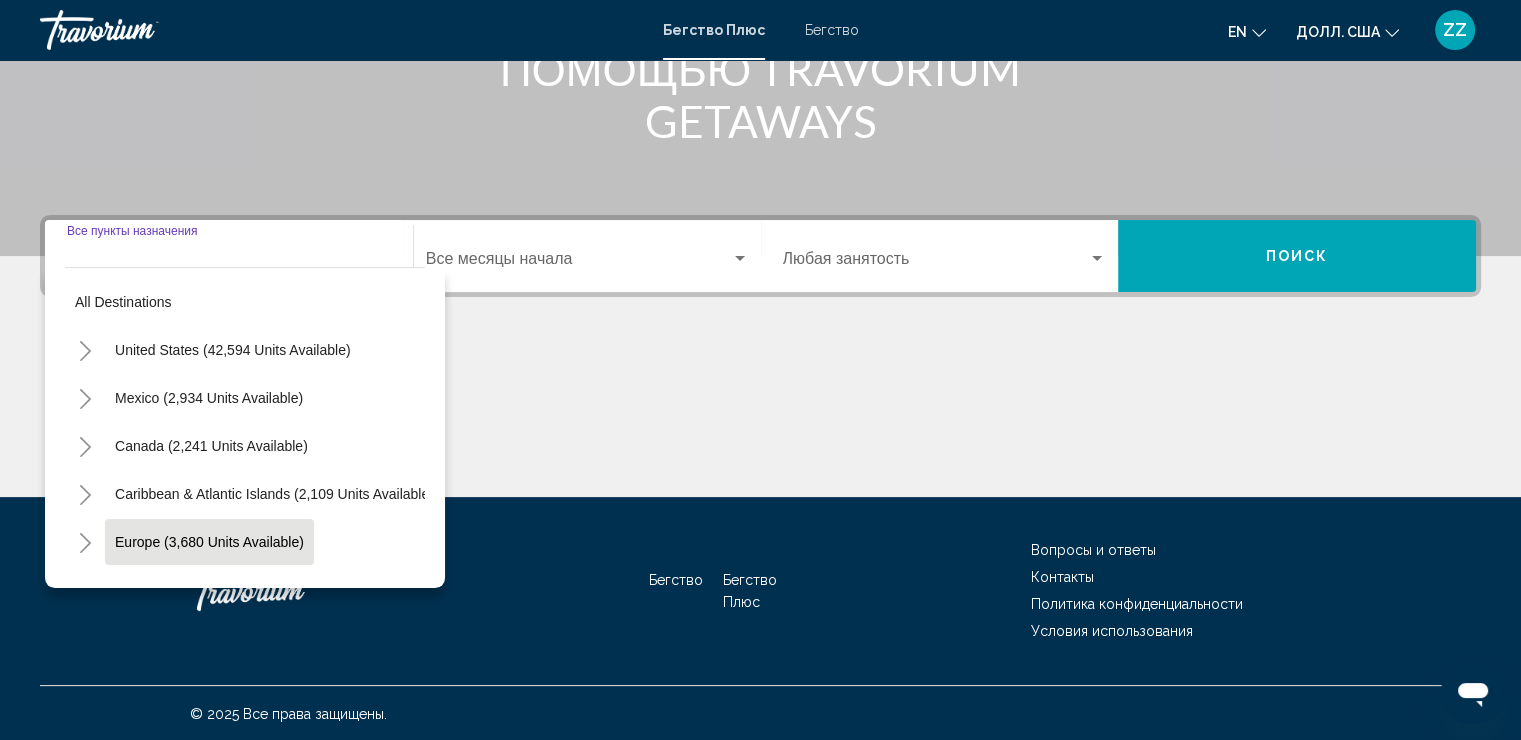 scroll, scrollTop: 345, scrollLeft: 0, axis: vertical 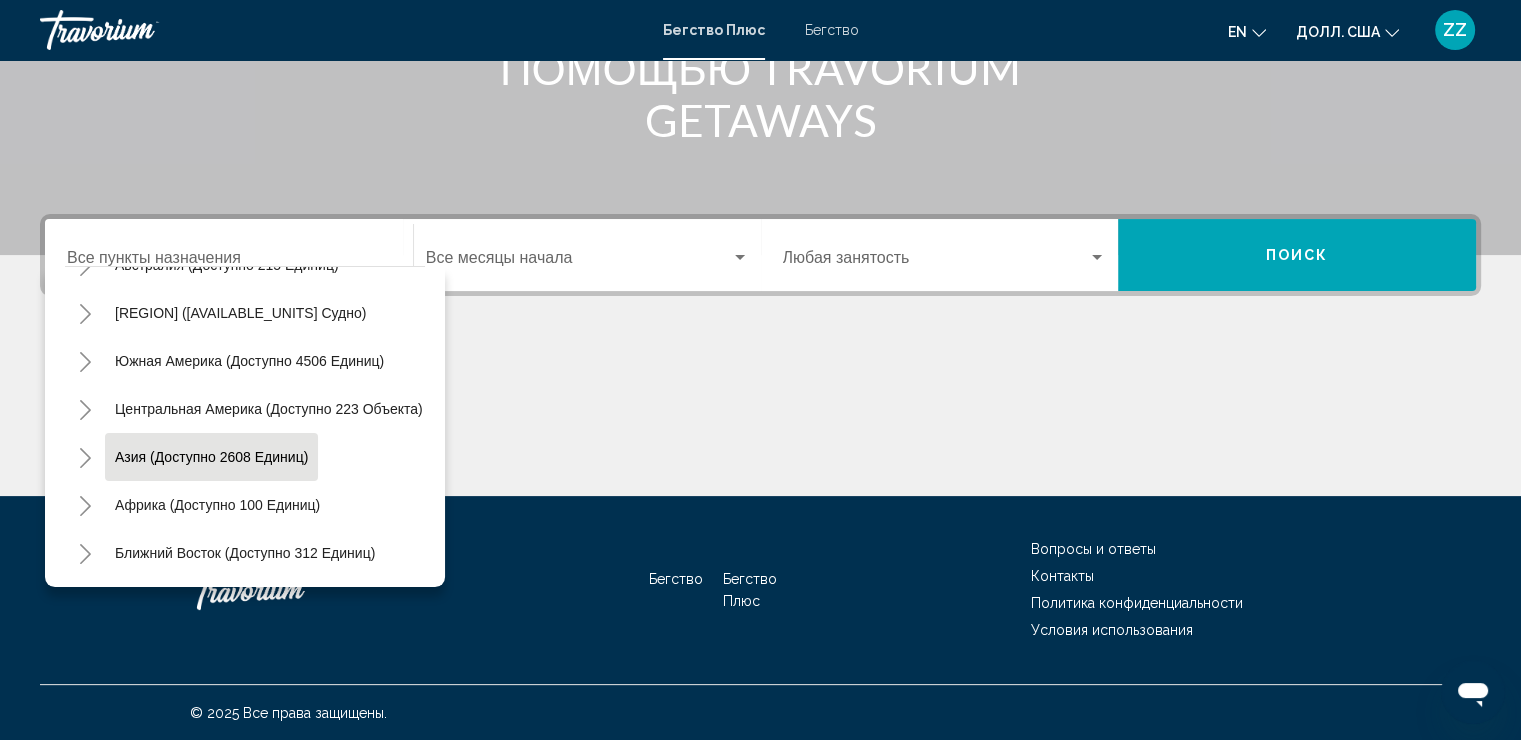 click on "Азия (доступно 2608 единиц)" 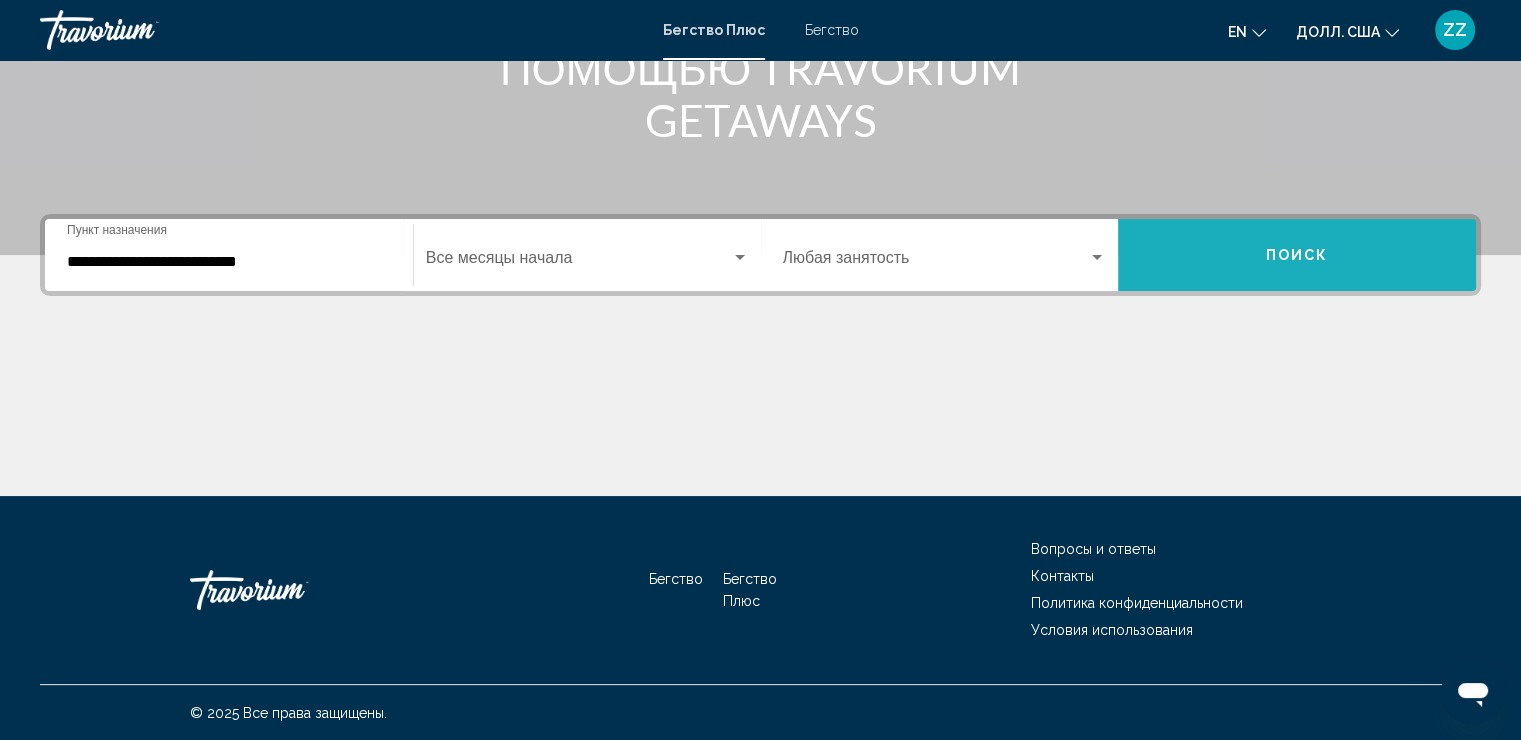 click on "Поиск" at bounding box center (1297, 255) 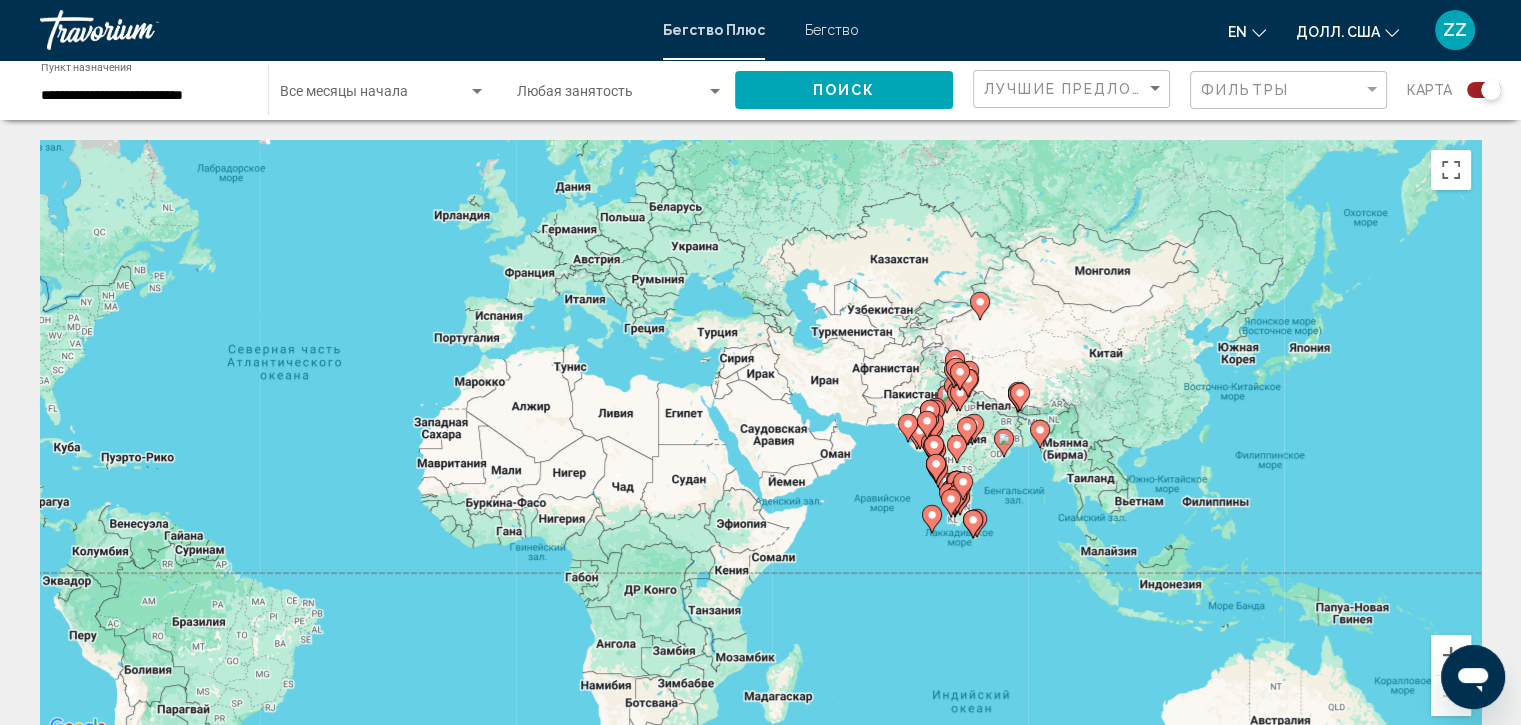 drag, startPoint x: 1278, startPoint y: 414, endPoint x: 859, endPoint y: 368, distance: 421.5175 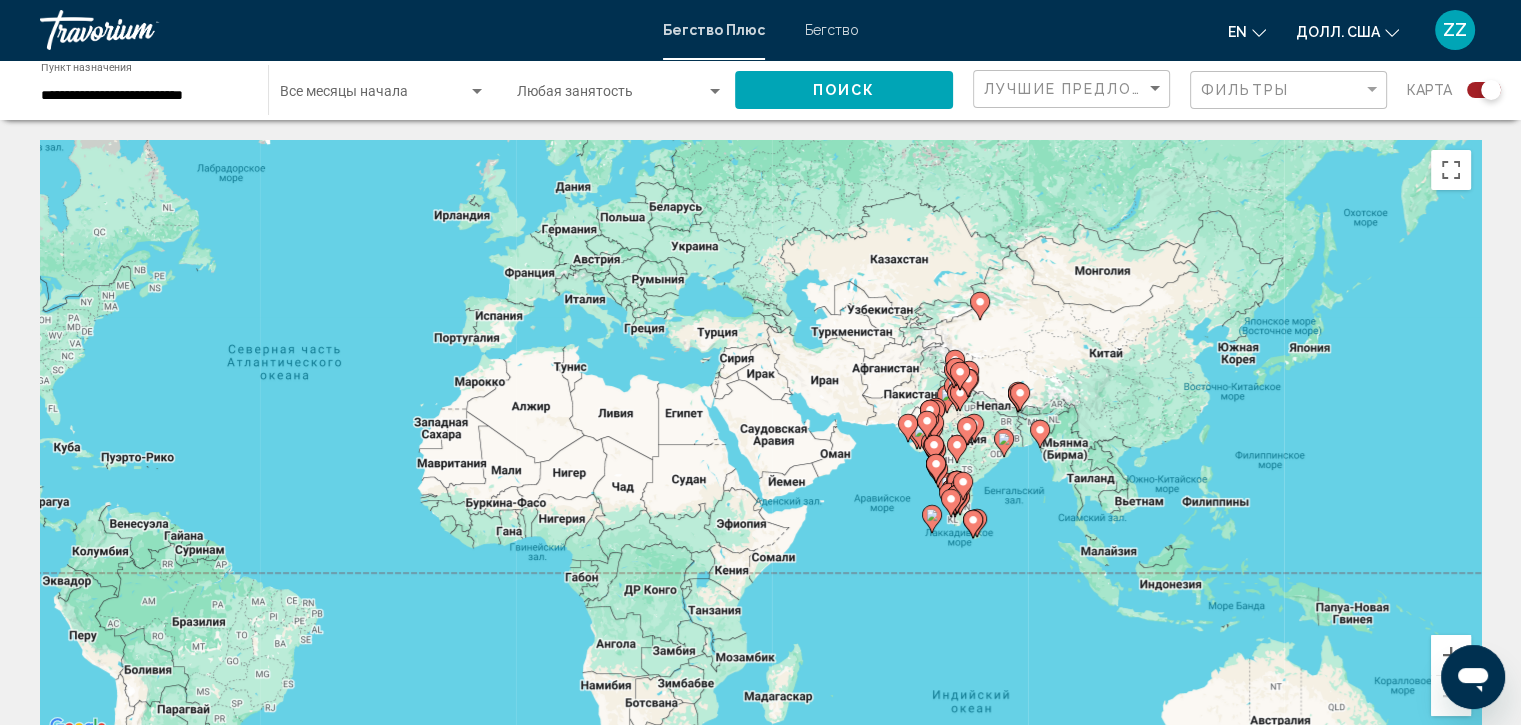 click on "Для навигации используйте клавиши со стрелками. Чтобы активировать перетаскивание с помощью клавиатуры, нажмите Alt + Enter.  После этого перемещайте маркер с помощью клавиш со стрелками.  Чтобы завершить перетаскивание, нажмите клавишу Enter.  Чтобы отменить действие, нажмите клавишу Esc." at bounding box center (760, 440) 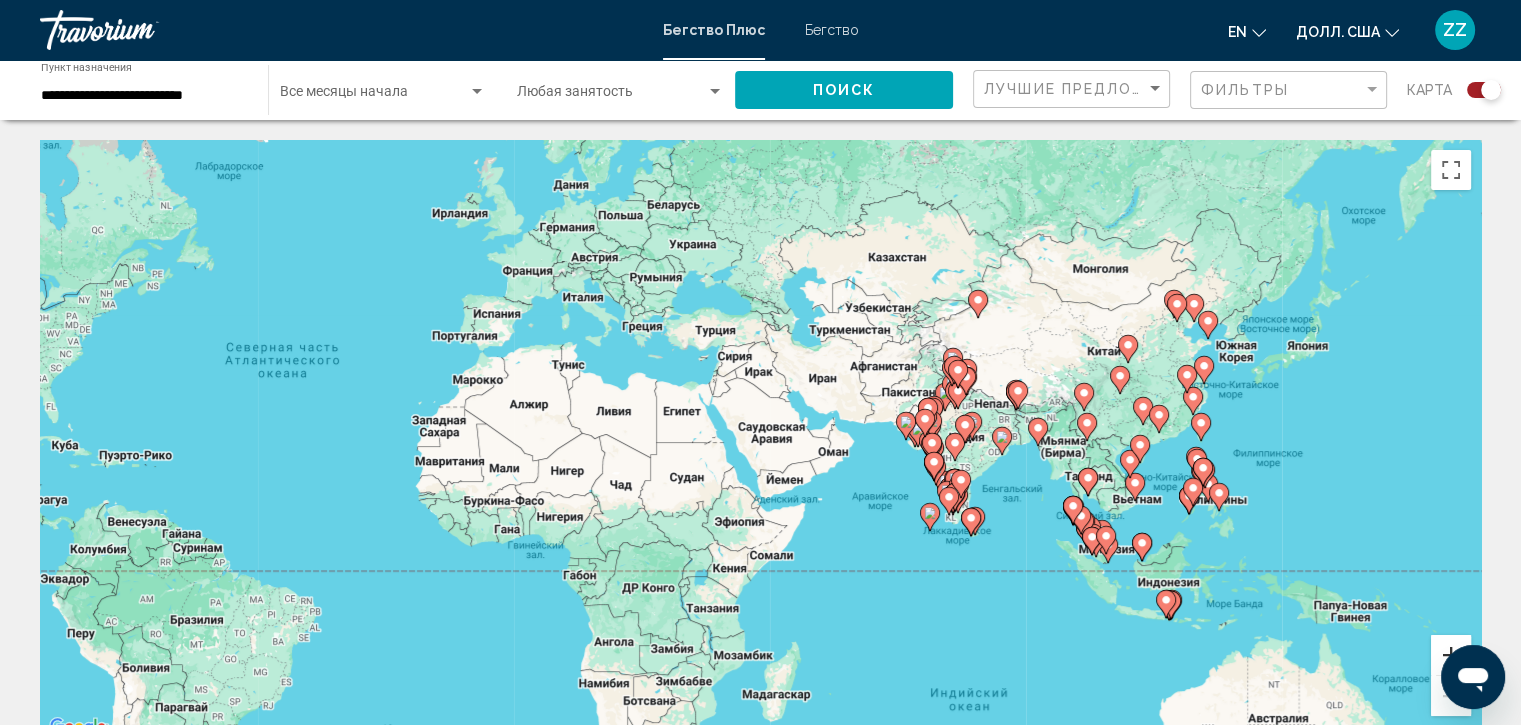click at bounding box center (1451, 655) 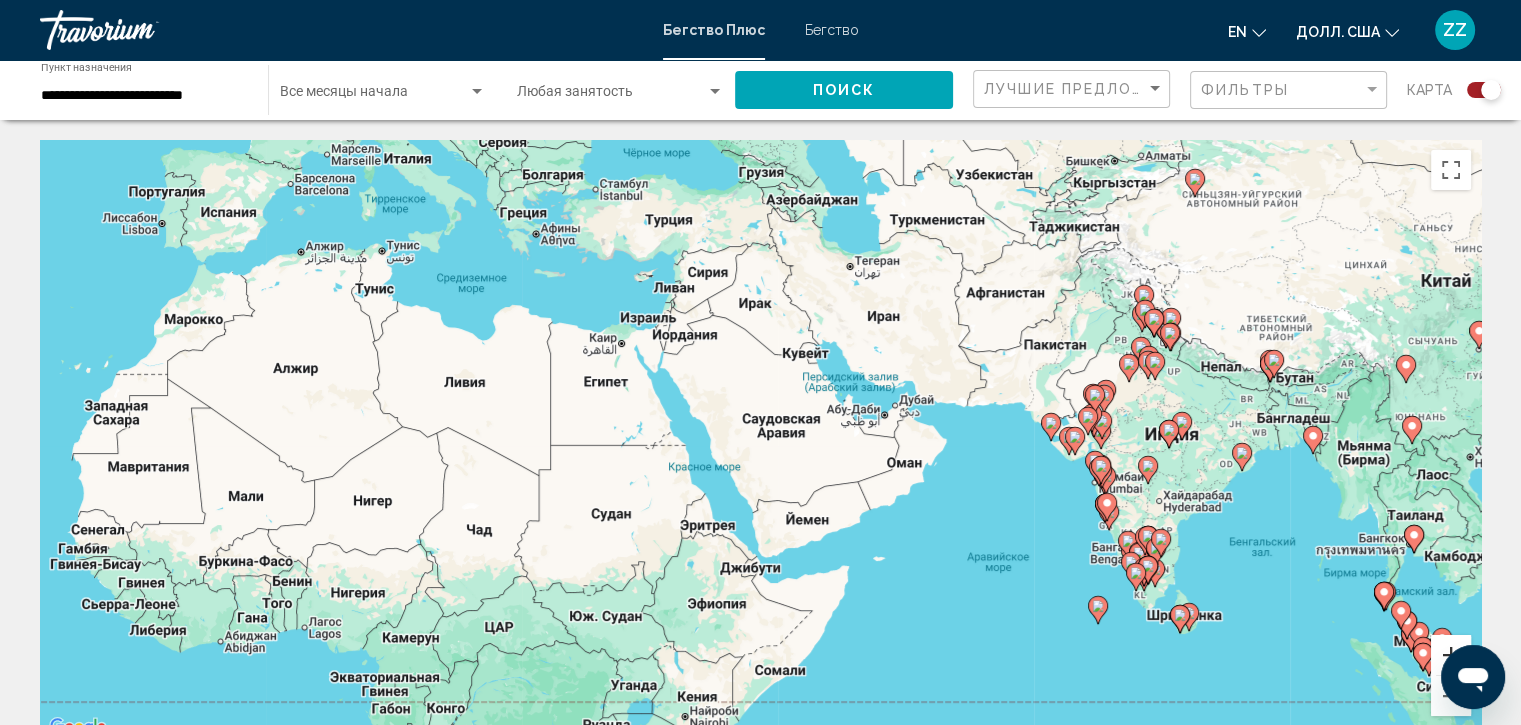 click at bounding box center [1451, 655] 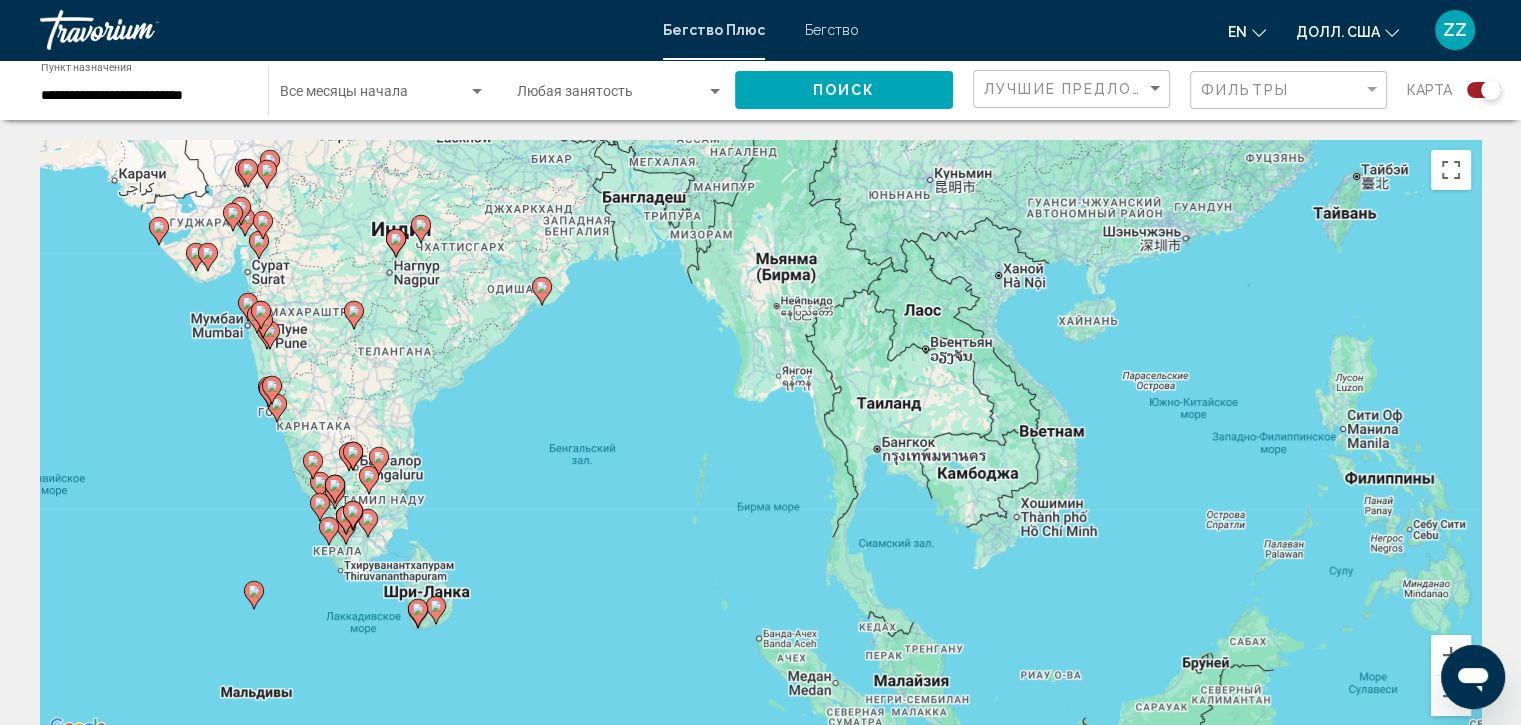 drag, startPoint x: 1302, startPoint y: 466, endPoint x: 141, endPoint y: 260, distance: 1179.134 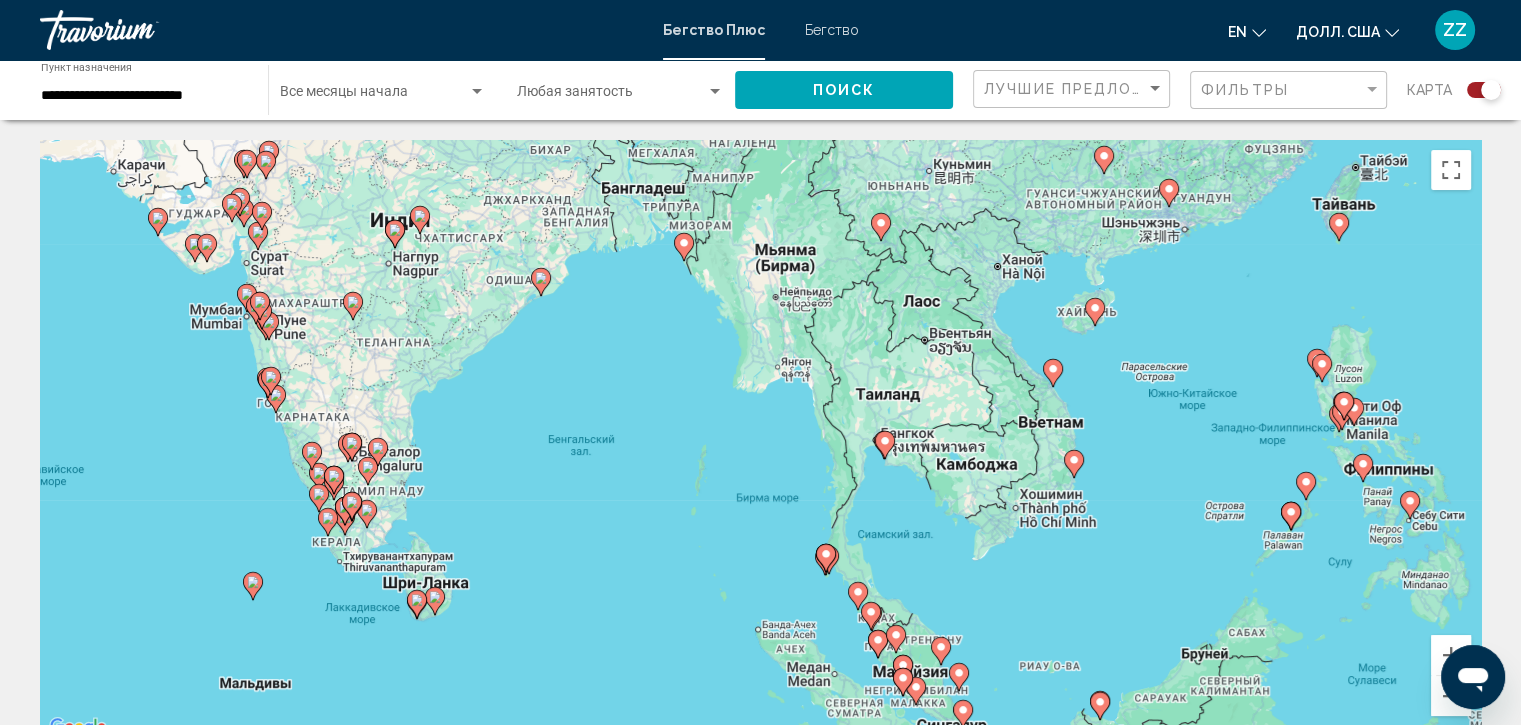 click 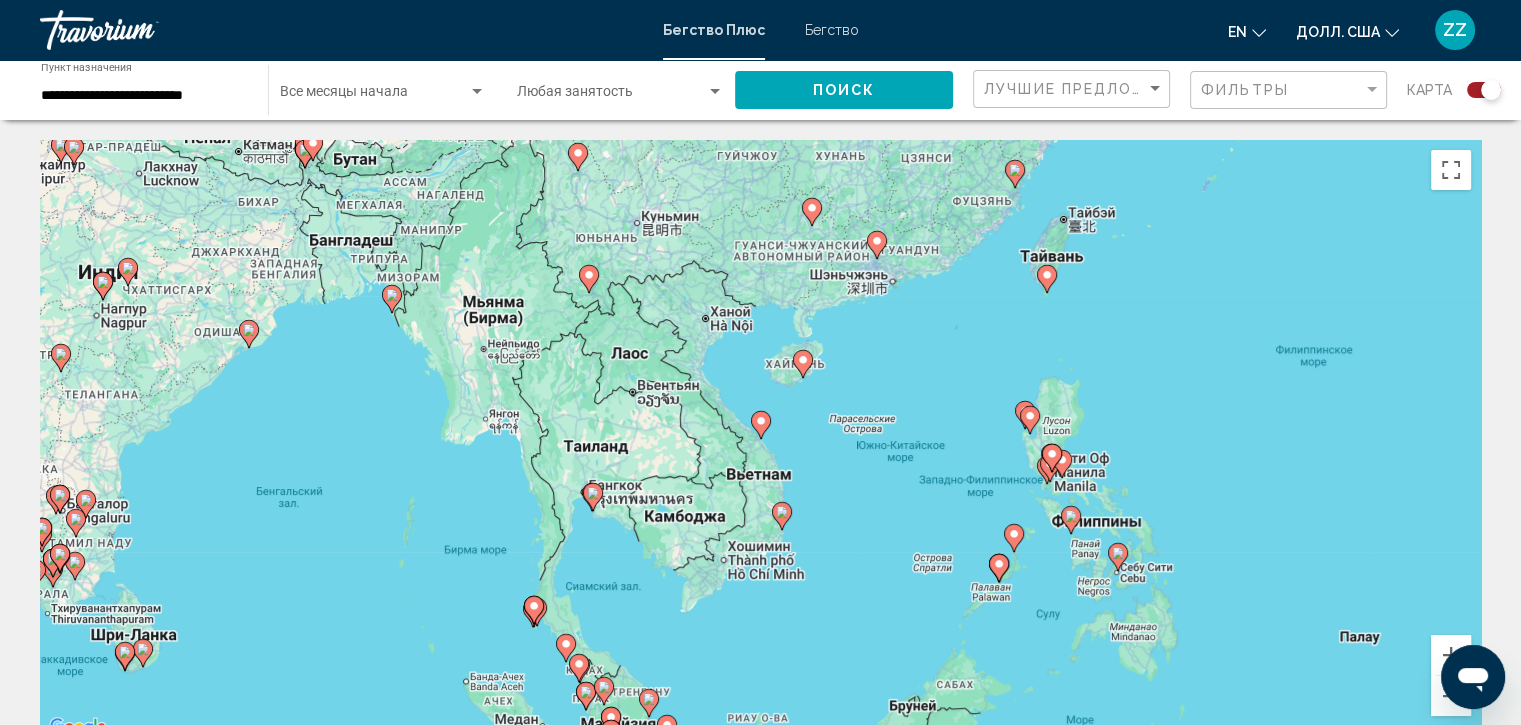click 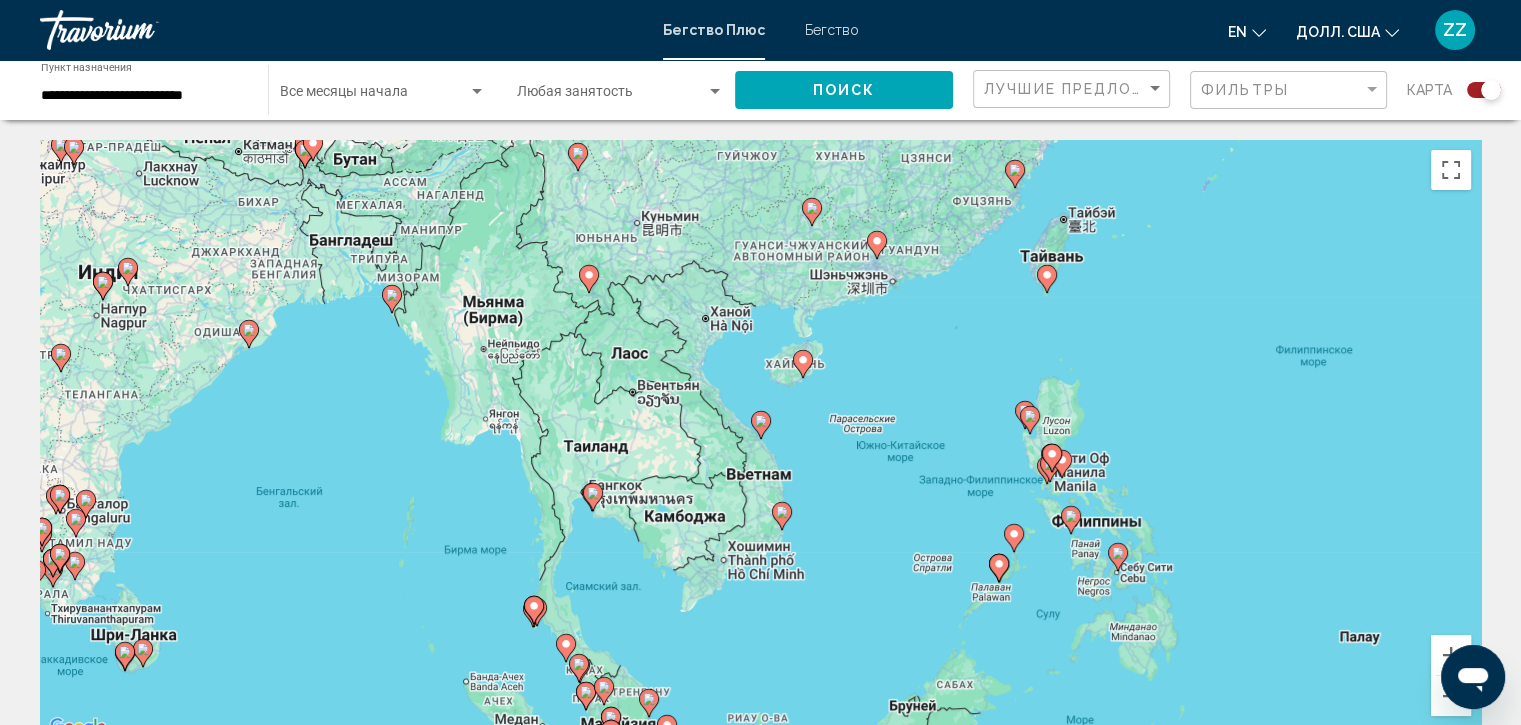 type on "**********" 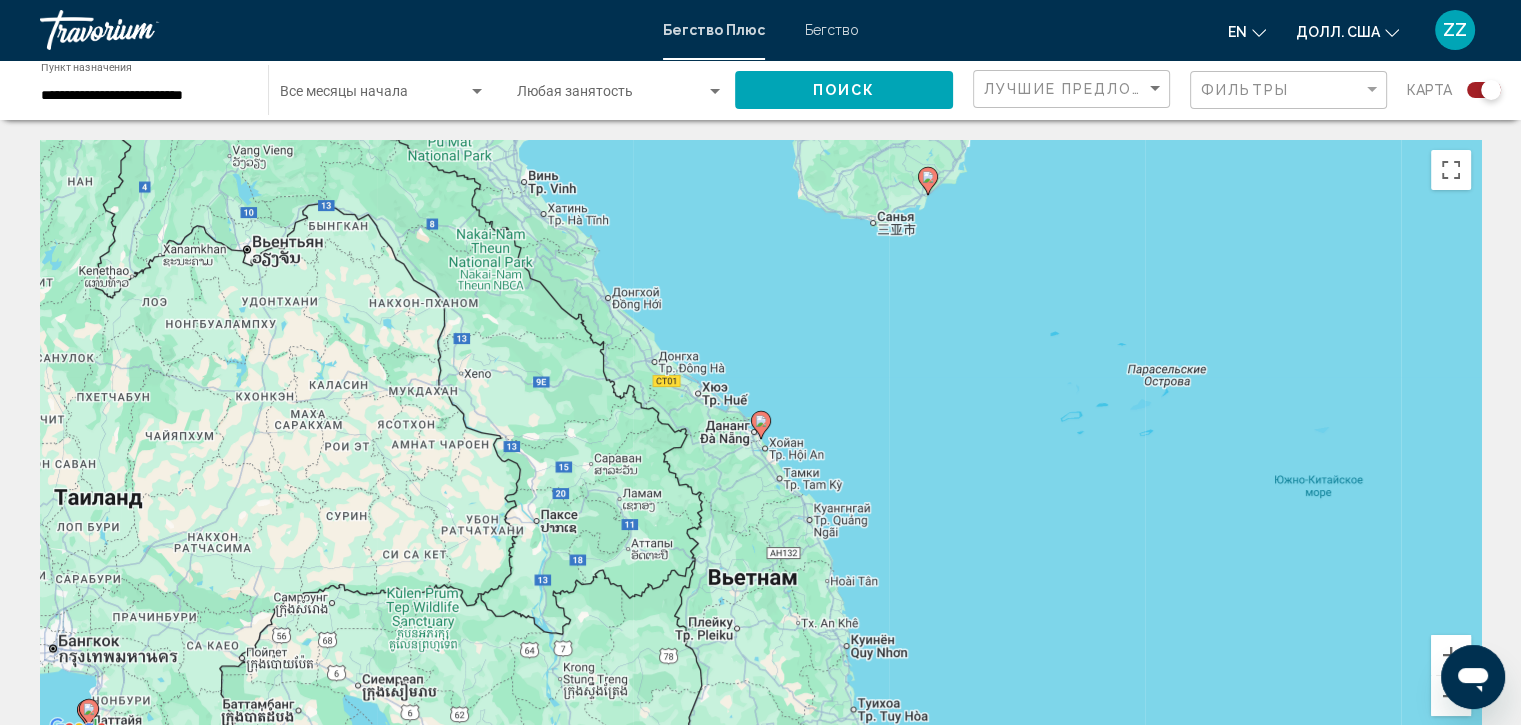 click 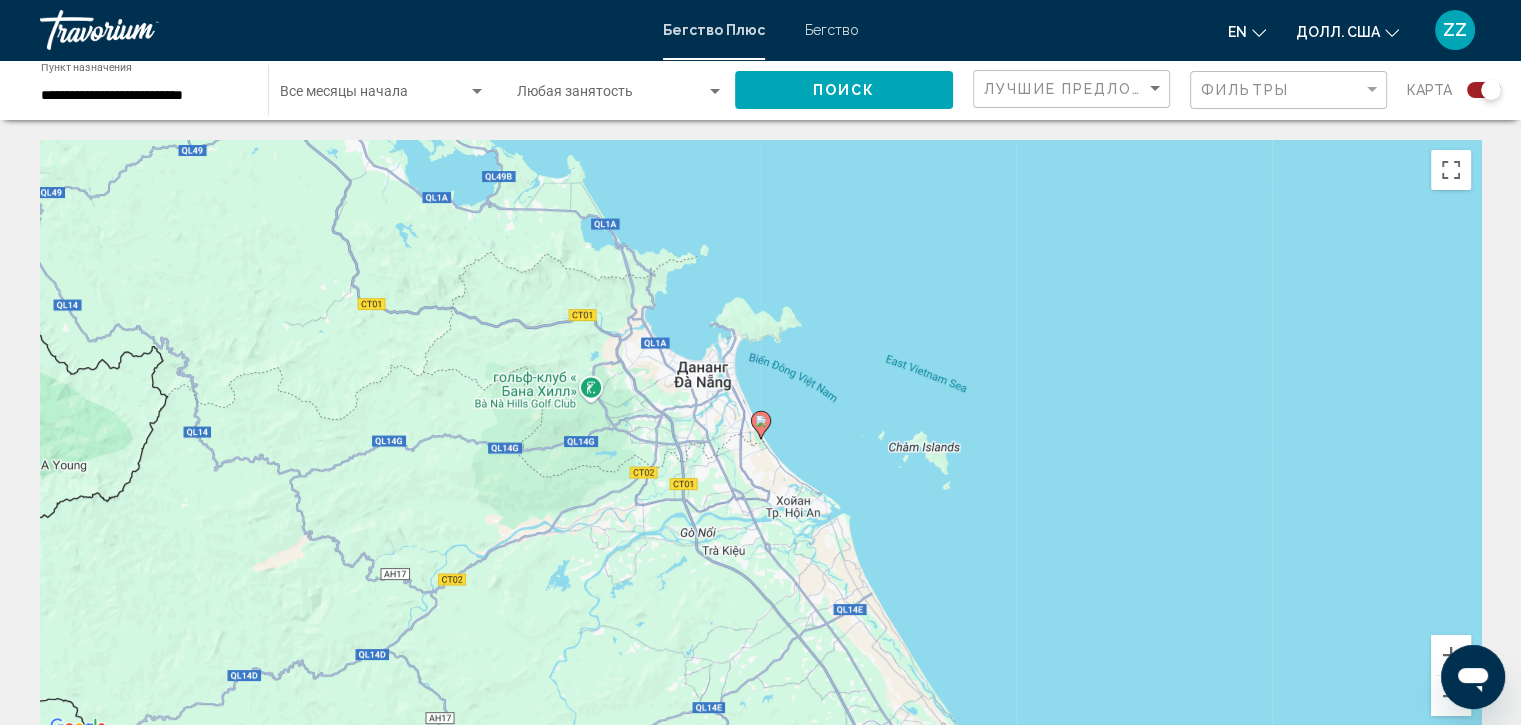 click 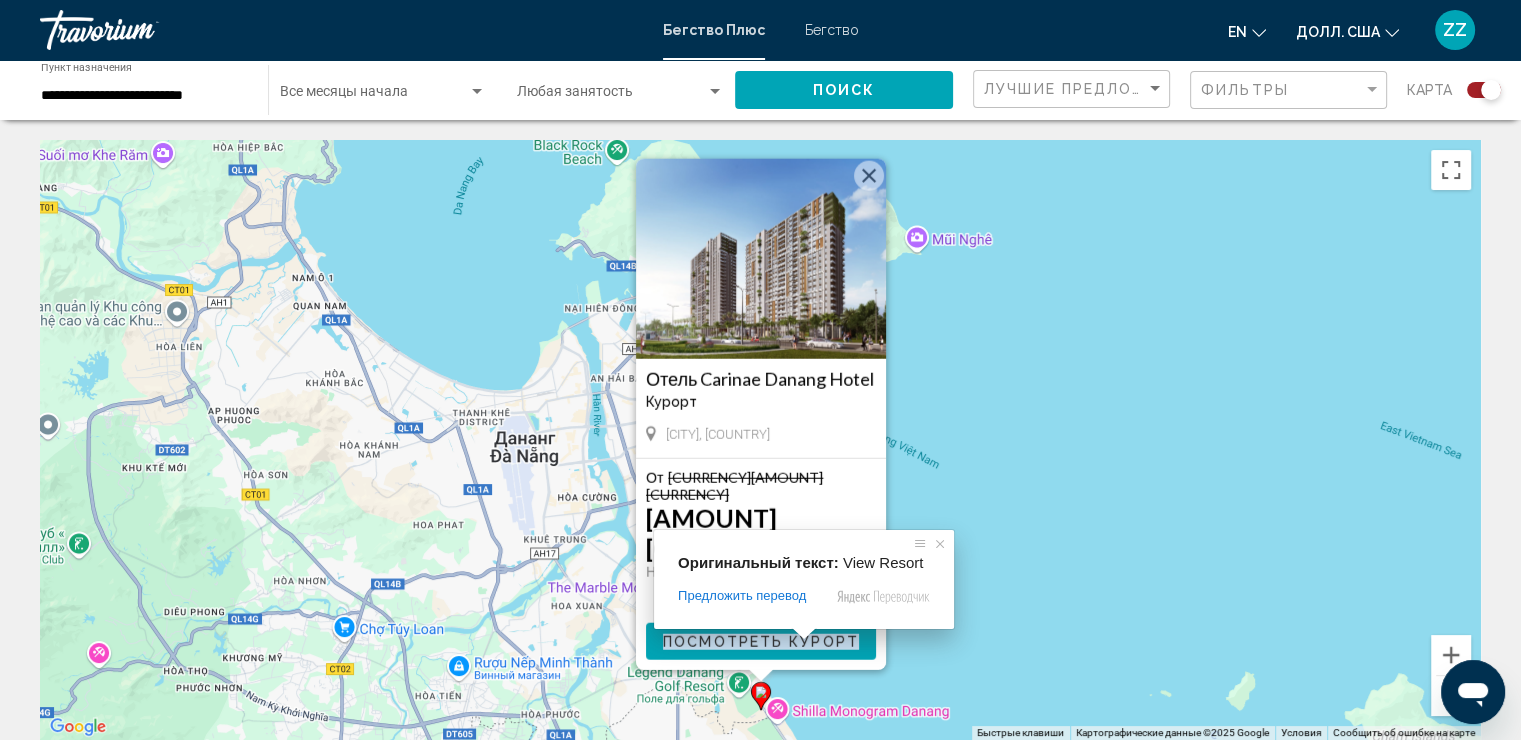 click at bounding box center (804, 634) 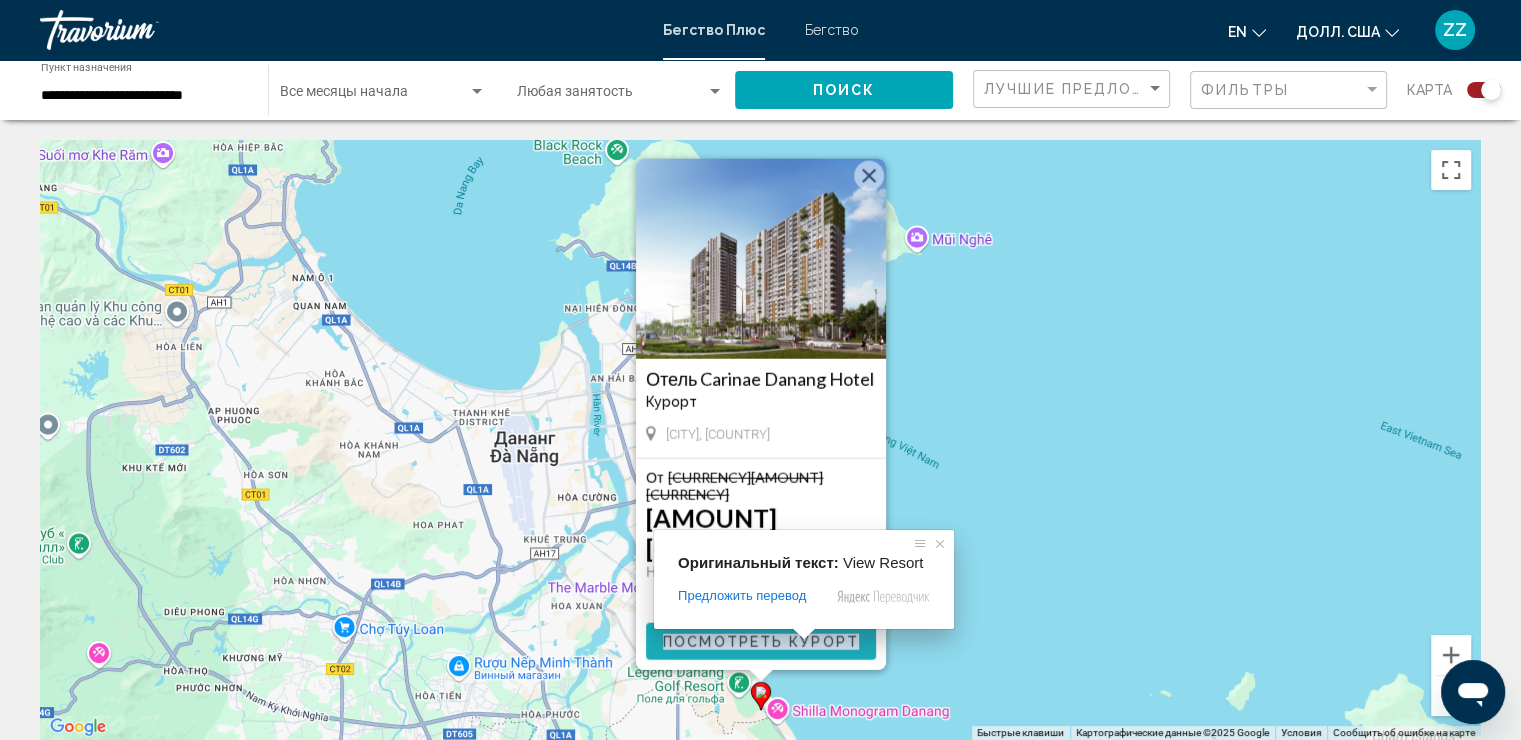 click on "Посмотреть Курорт" at bounding box center [761, 642] 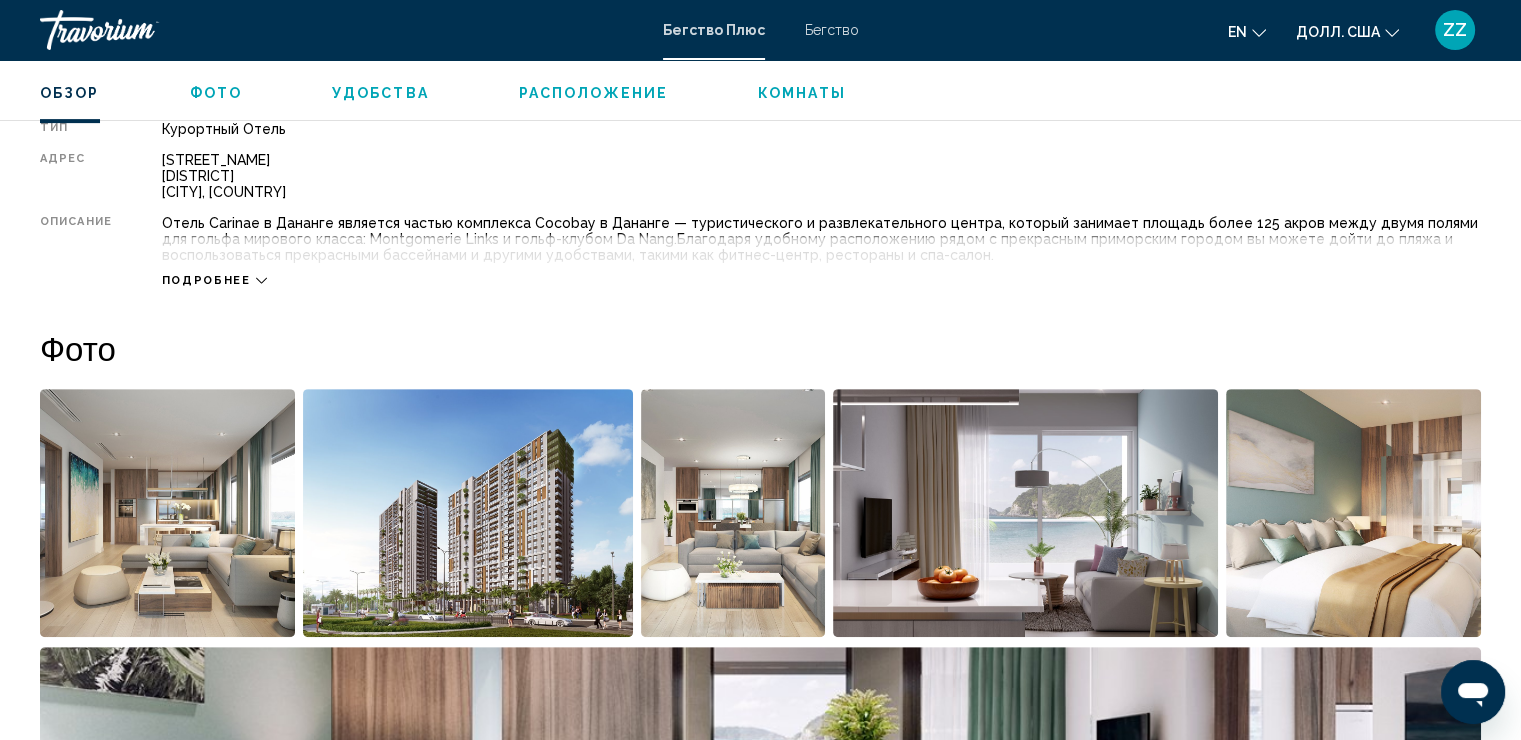 scroll, scrollTop: 600, scrollLeft: 0, axis: vertical 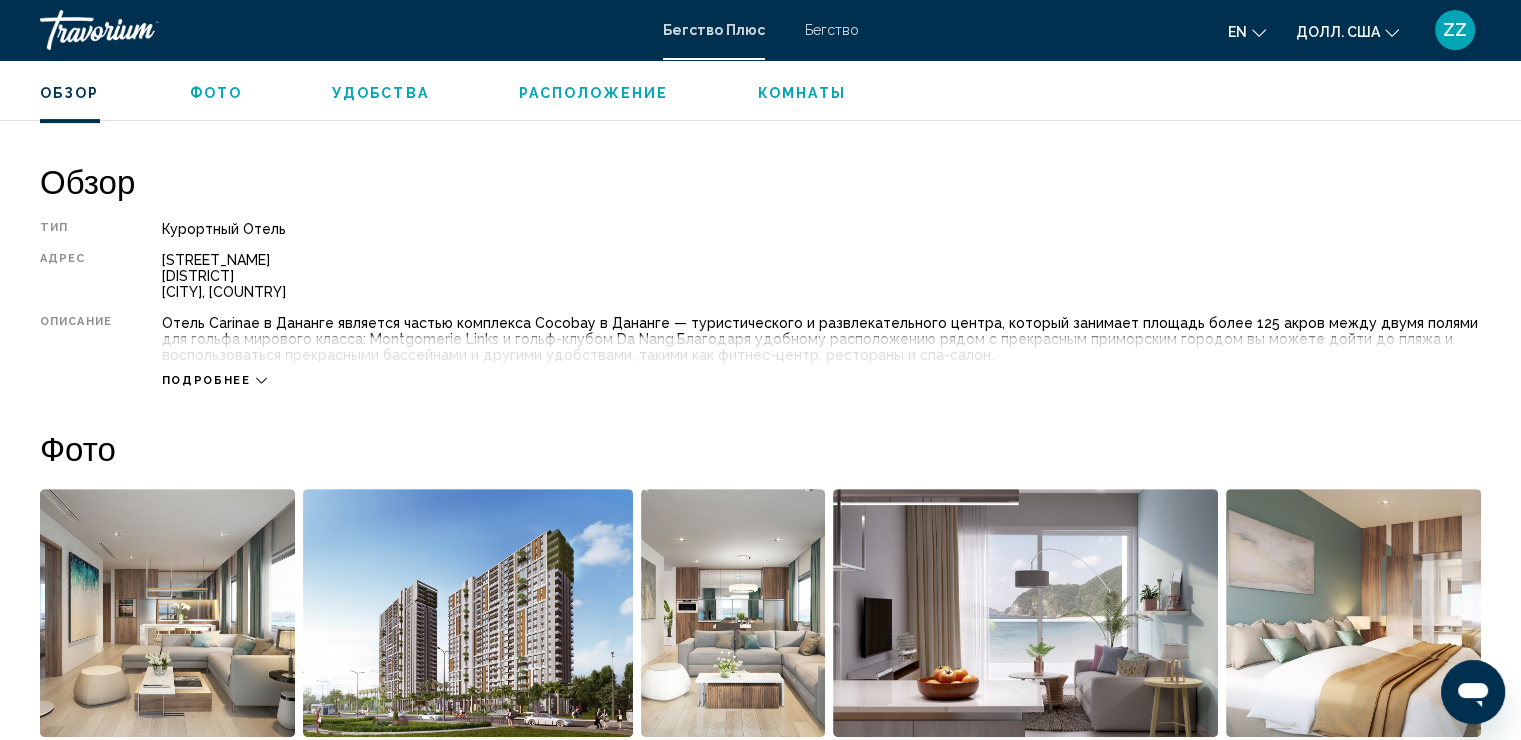 click on "Подробнее" at bounding box center [214, 380] 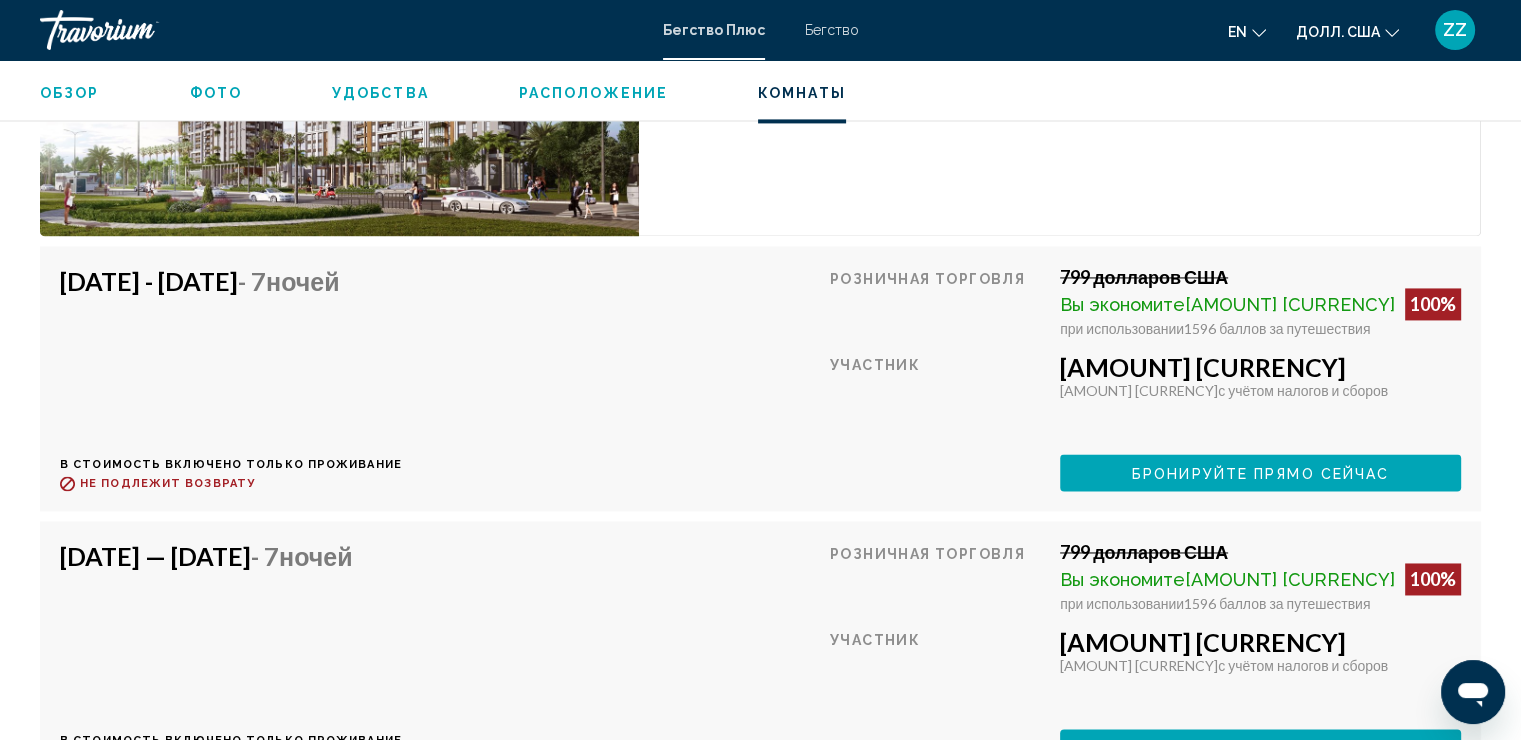 scroll, scrollTop: 3062, scrollLeft: 0, axis: vertical 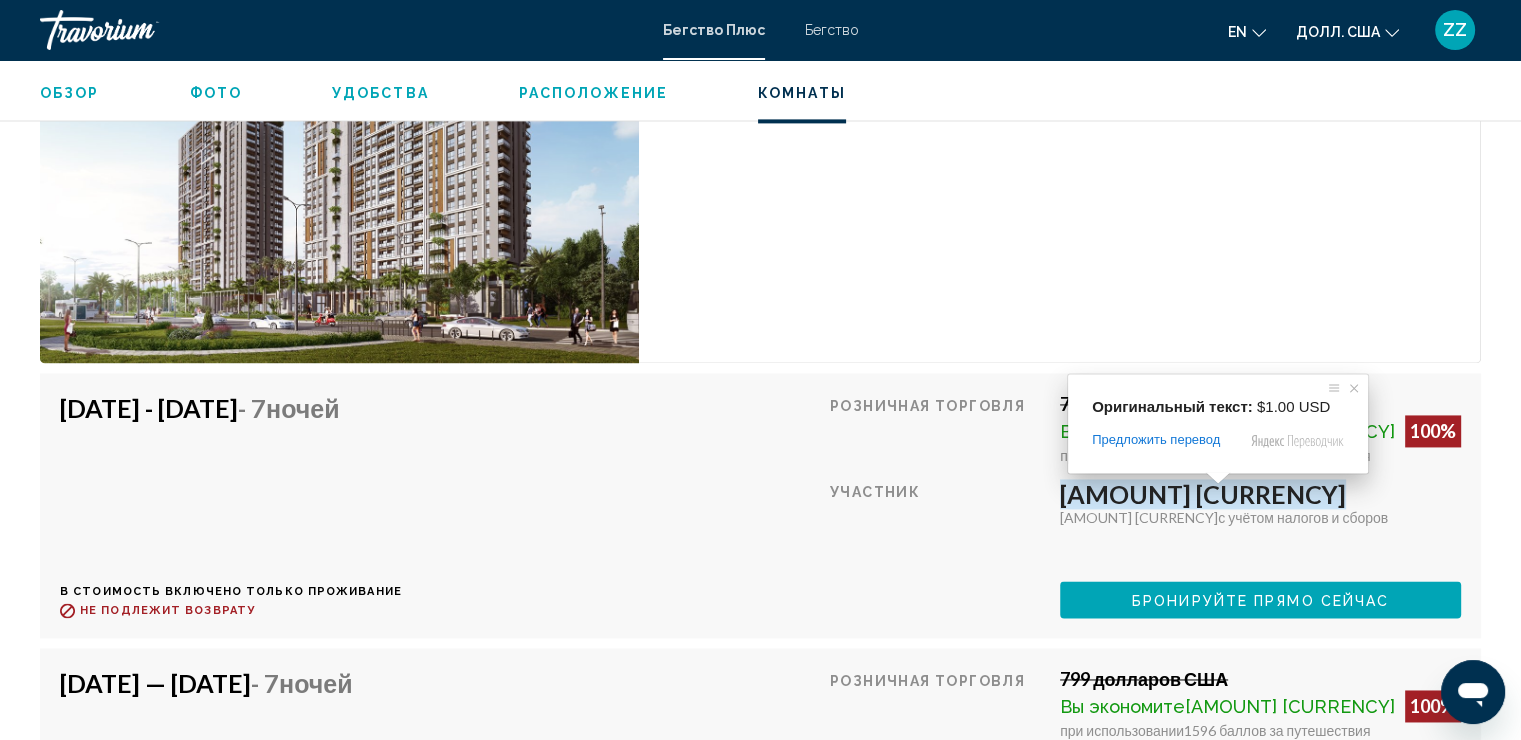 click on "Бегство Плюс  Бегство en
English Español Français Italiano Português русский Долл. США
USD ($) MXN (Mex$) CAD (Can$) GBP (£) EUR (€) AUD (A$) NZD (NZ$) CNY (CN¥) ZZ Вход
Дананг, Вьетнам Отель Carinae Danang Hotel Адрес Улица Труонг Са район Хоа Хай Дананг, Вьетнам Обзор
Фото
Удобства
Расположение
Комнаты
Поиск Search Обзор Тип Курортный отель All-Inclusive No All-Inclusive Адрес Улица Труонг Са район Хоа Хай Дананг, Вьетнам Описание Читать меньше
Фото Удобства Бассейн   ←" at bounding box center (760, -2492) 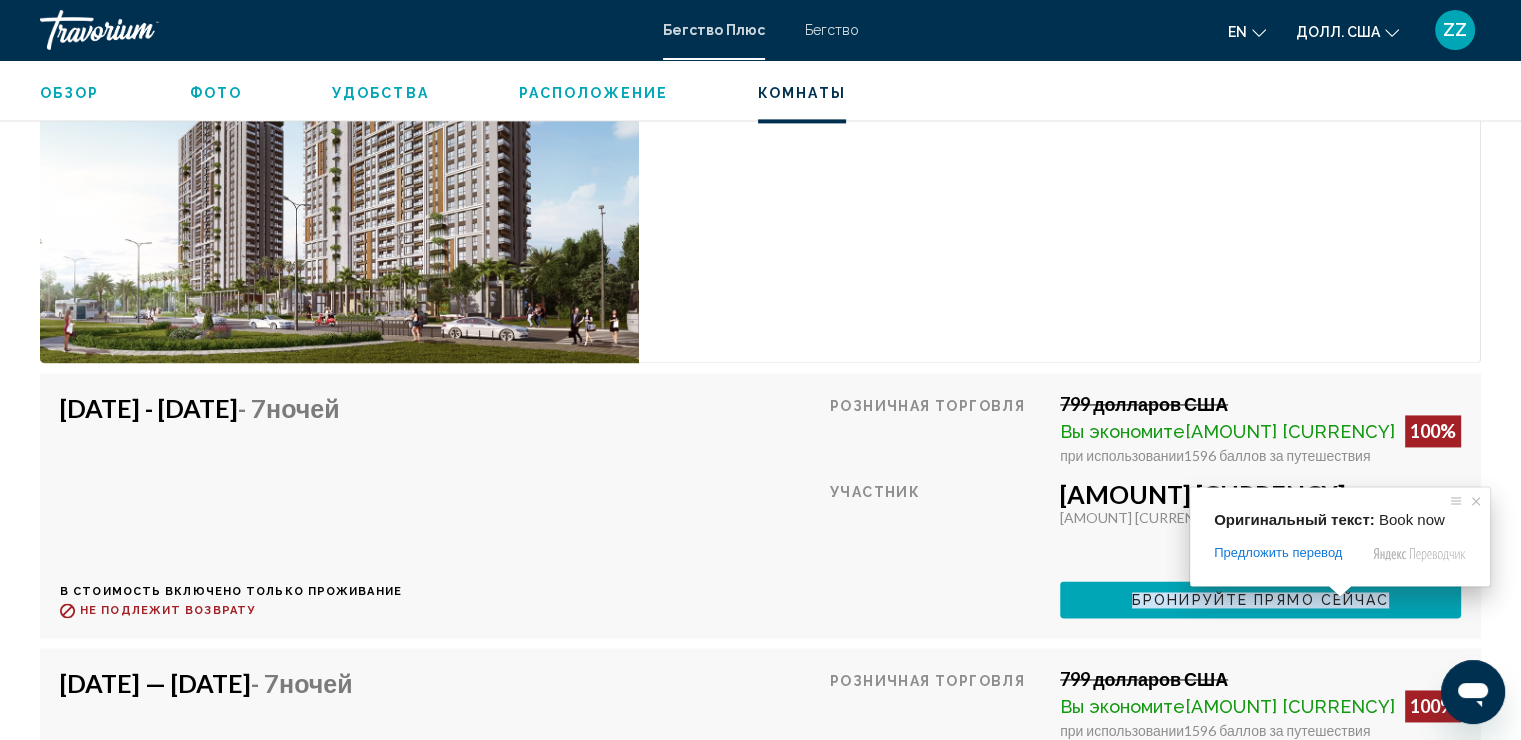 click on "Бронируйте прямо сейчас" at bounding box center [1260, 600] 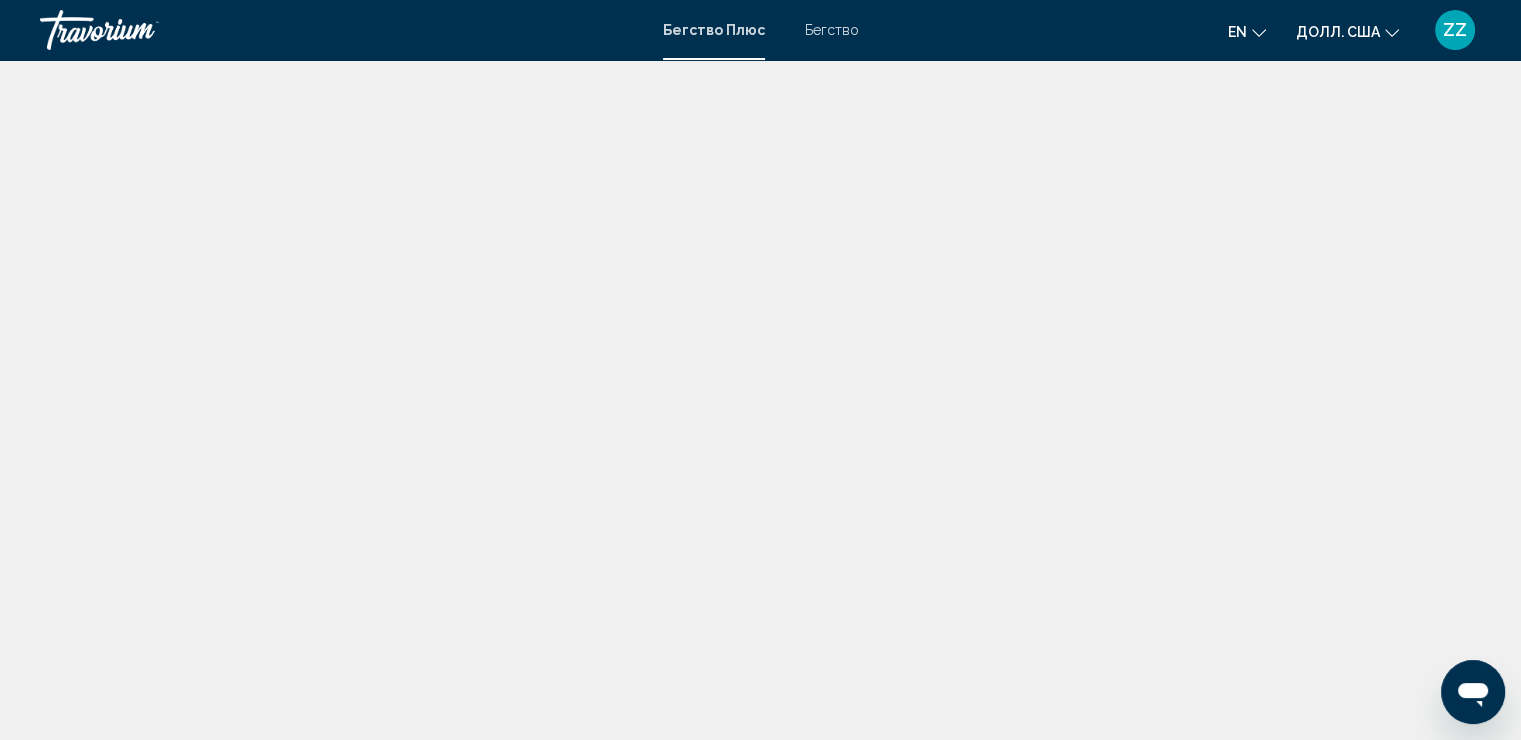 scroll, scrollTop: 0, scrollLeft: 0, axis: both 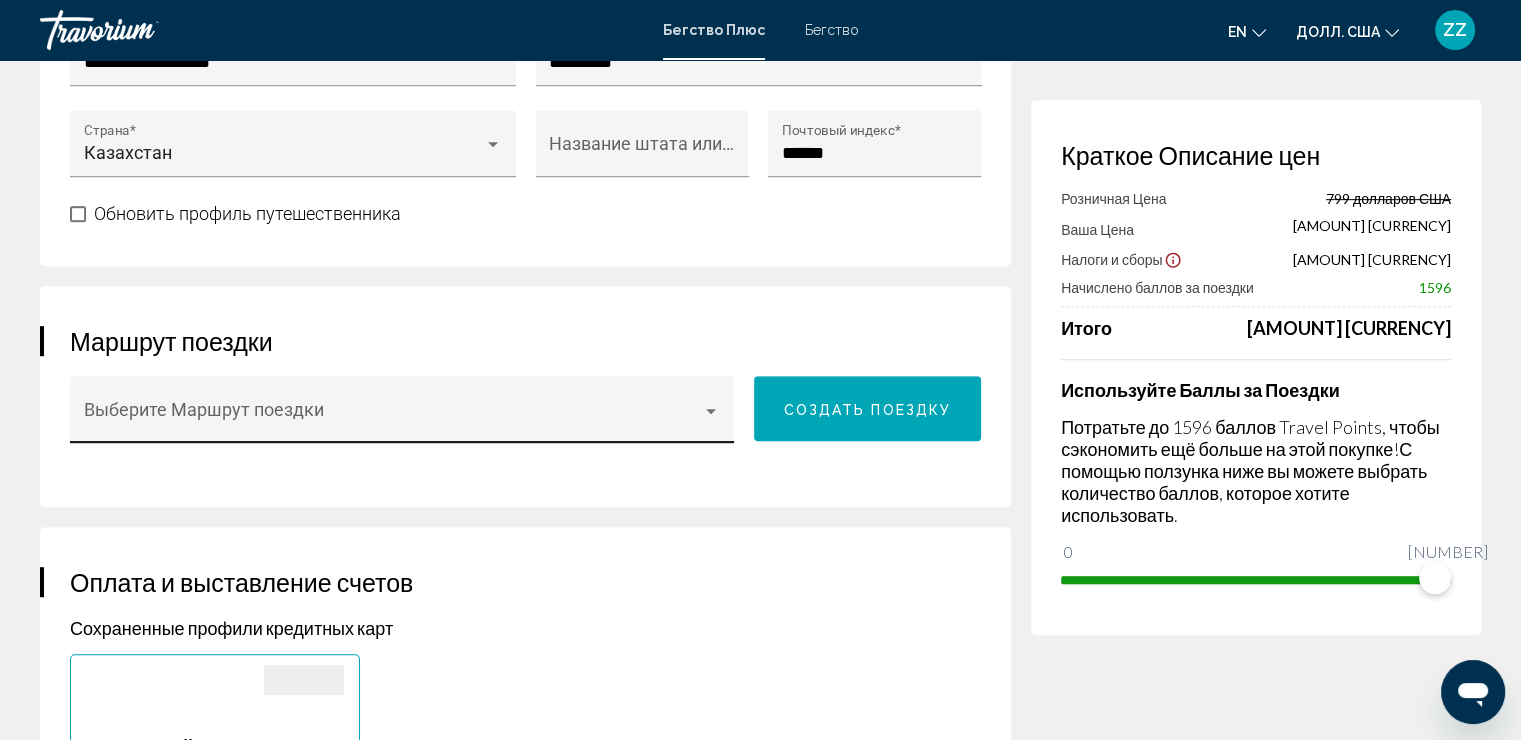 click on "Выберите Маршрут поездки" at bounding box center [402, 409] 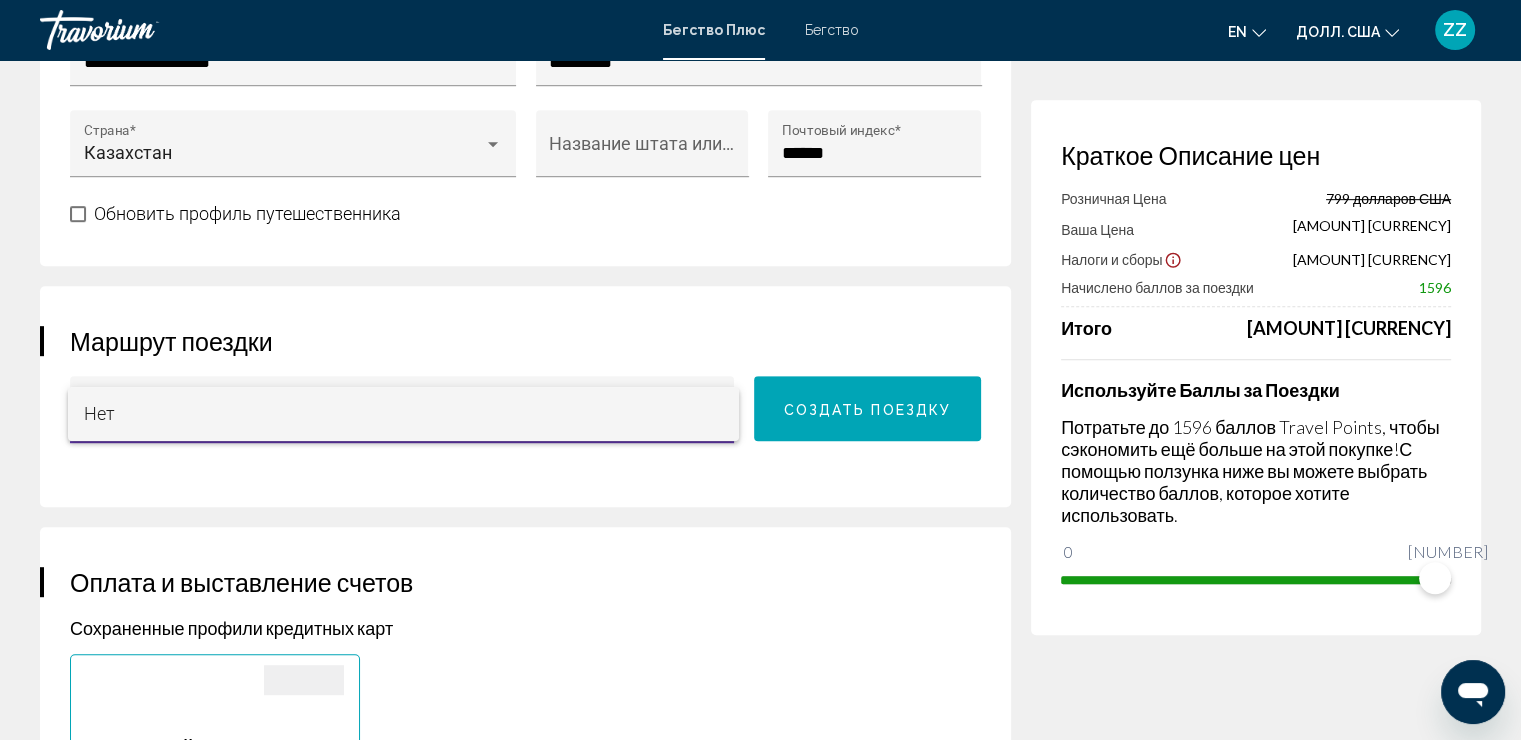 click on "Нет" at bounding box center [404, 414] 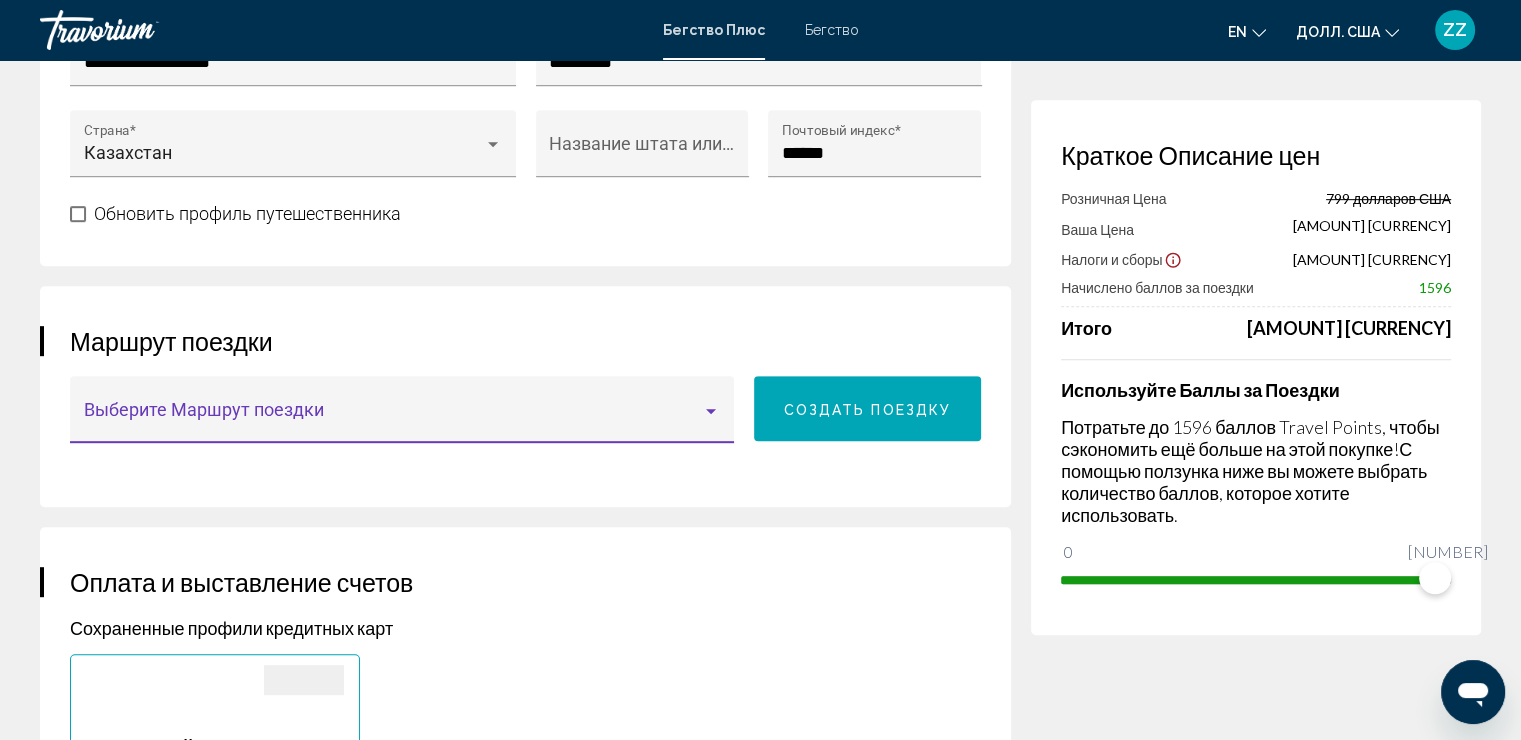 click at bounding box center (393, 419) 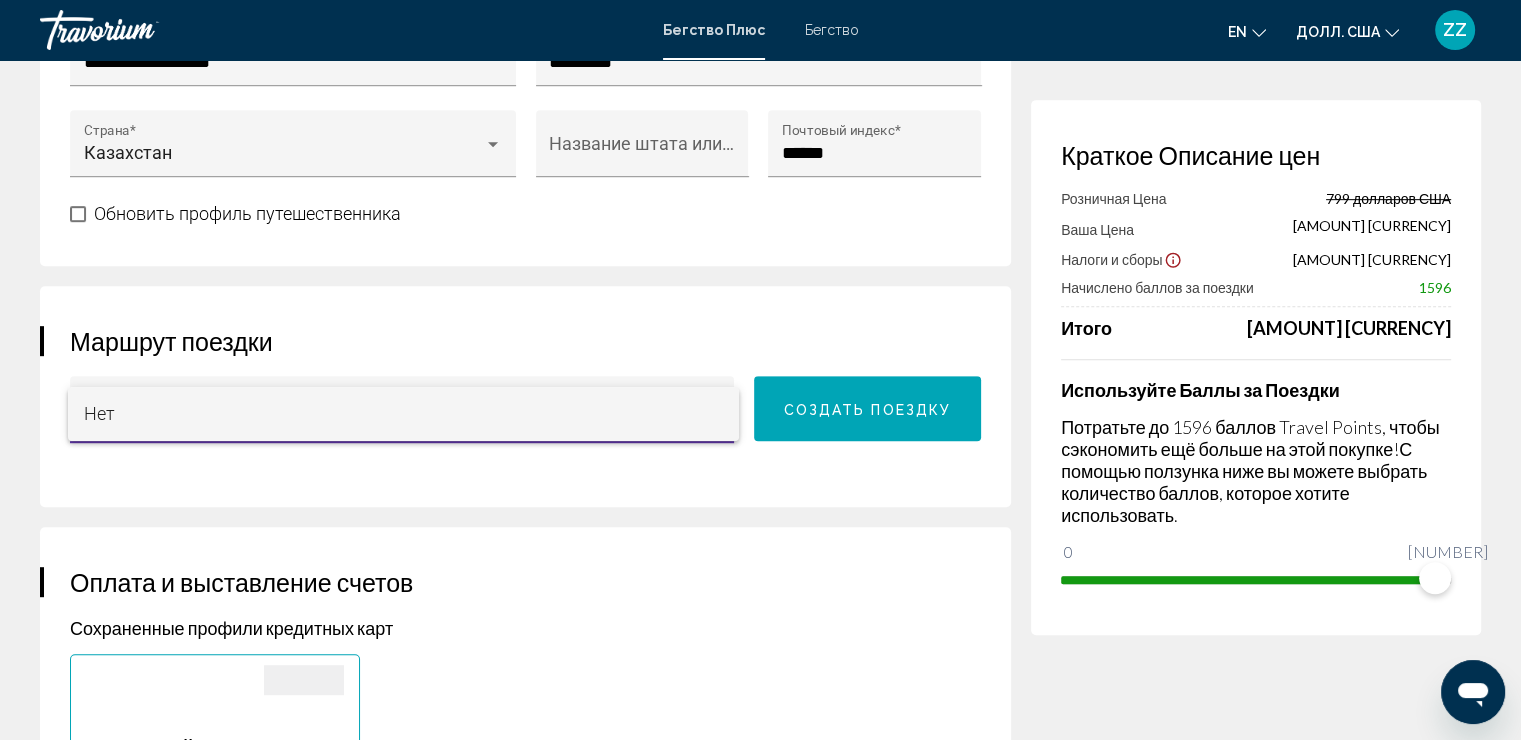 click at bounding box center (760, 370) 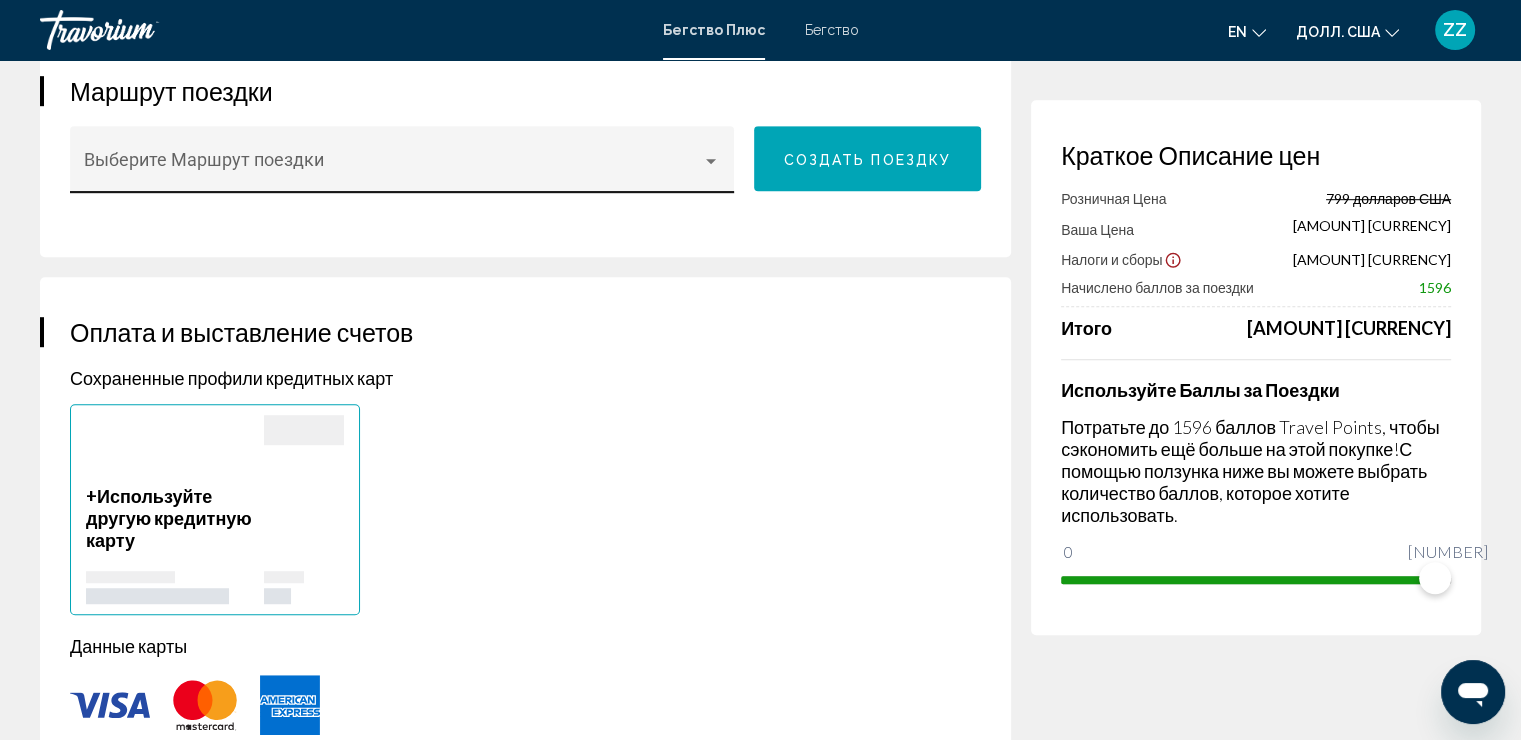 scroll, scrollTop: 1356, scrollLeft: 0, axis: vertical 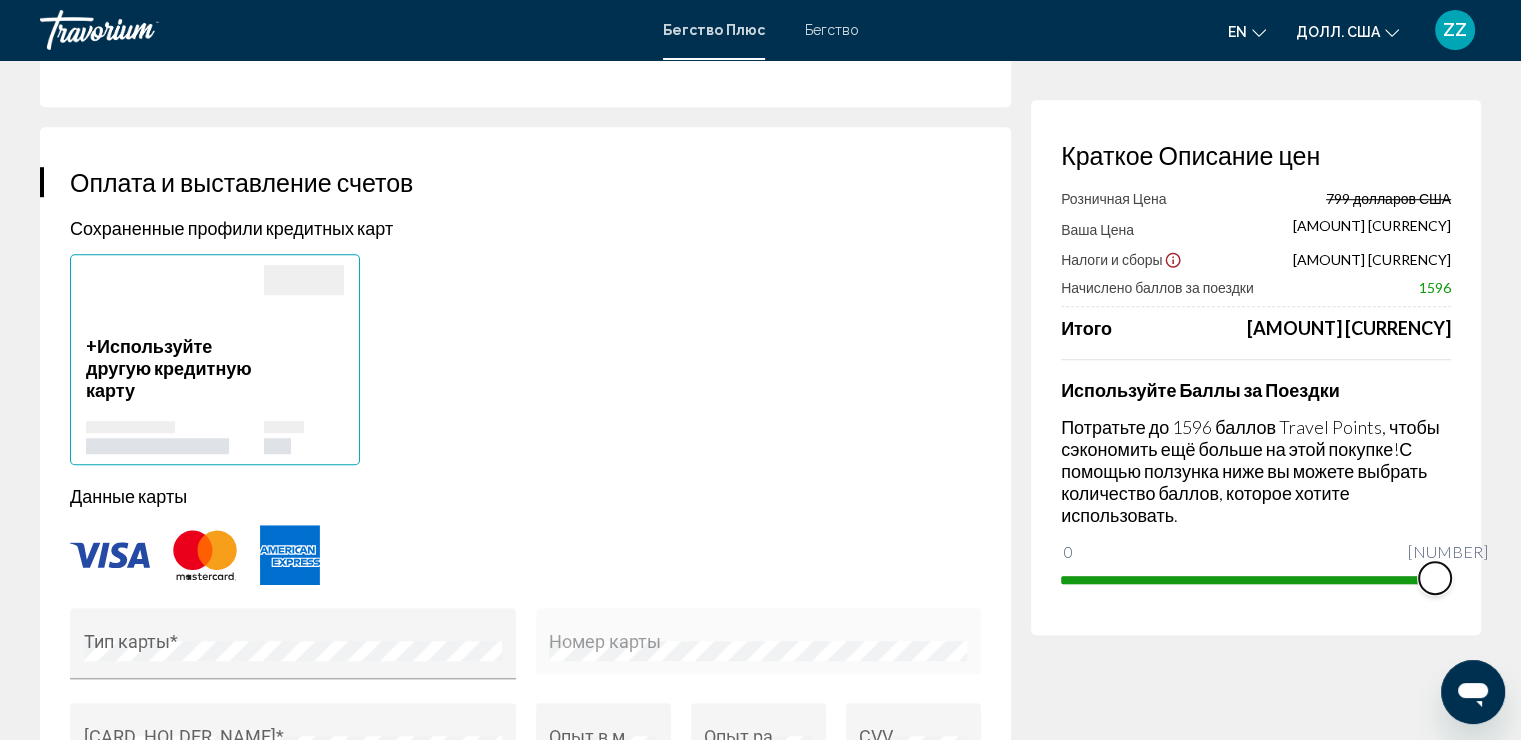 drag, startPoint x: 1446, startPoint y: 571, endPoint x: 1472, endPoint y: 575, distance: 26.305893 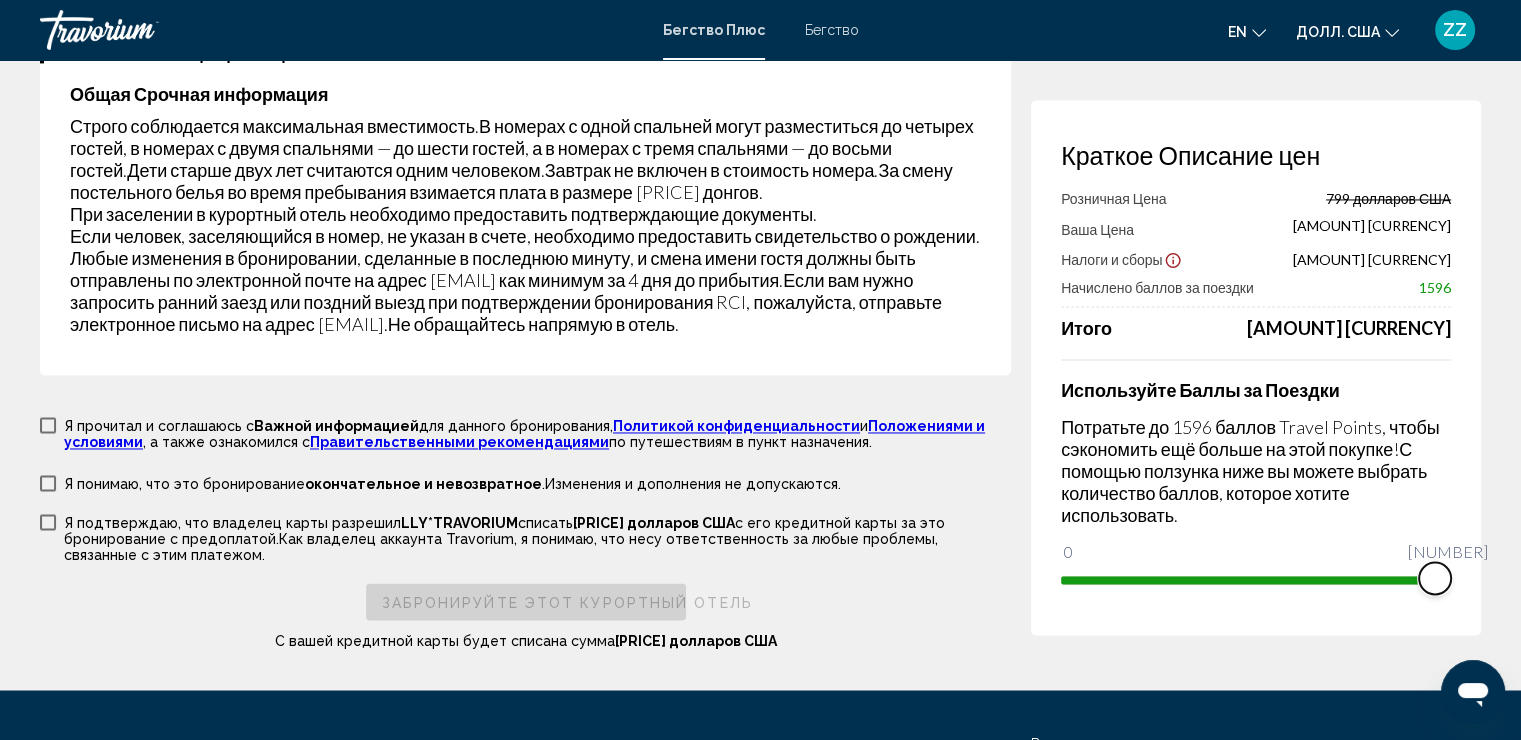 scroll, scrollTop: 3092, scrollLeft: 0, axis: vertical 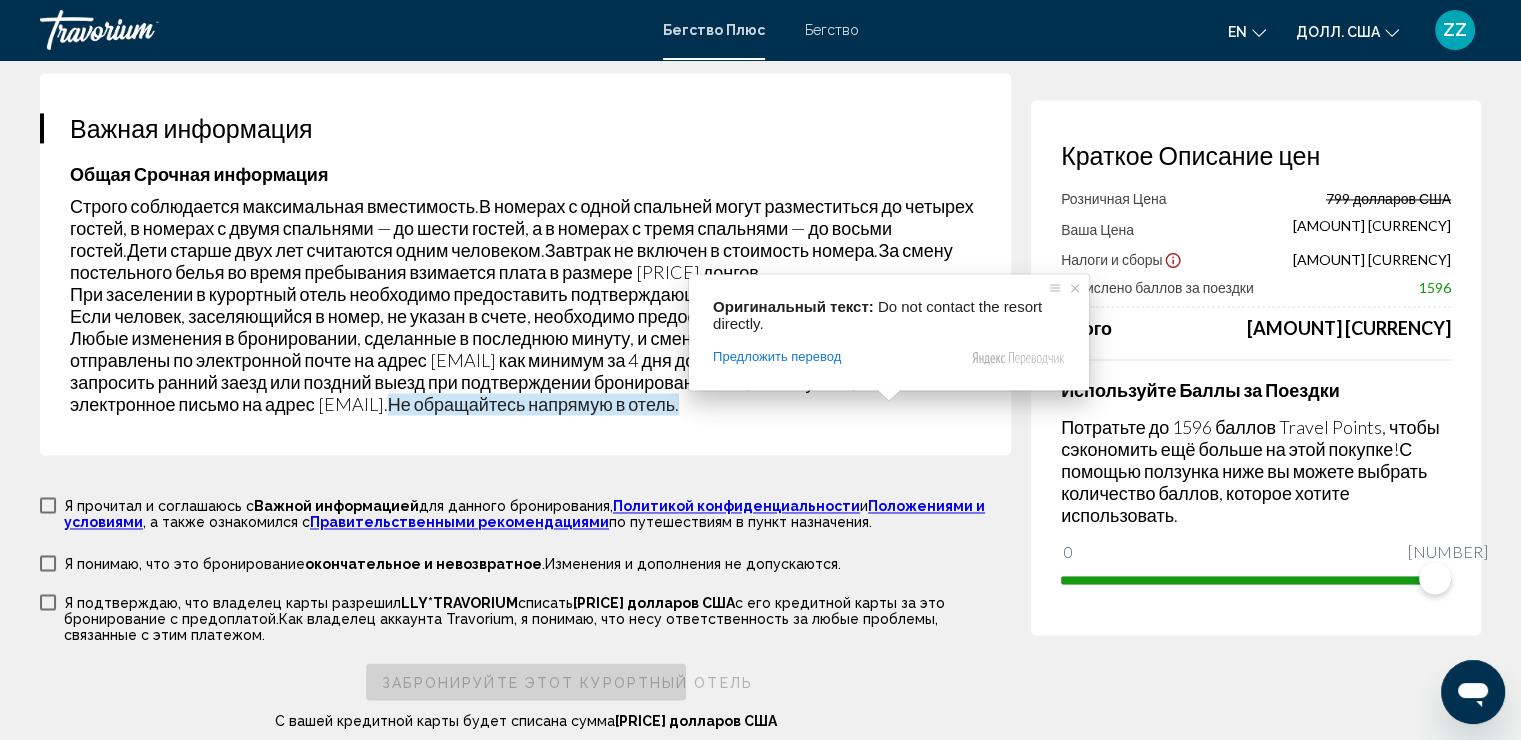 click on "Общая Срочная информация" at bounding box center [525, 174] 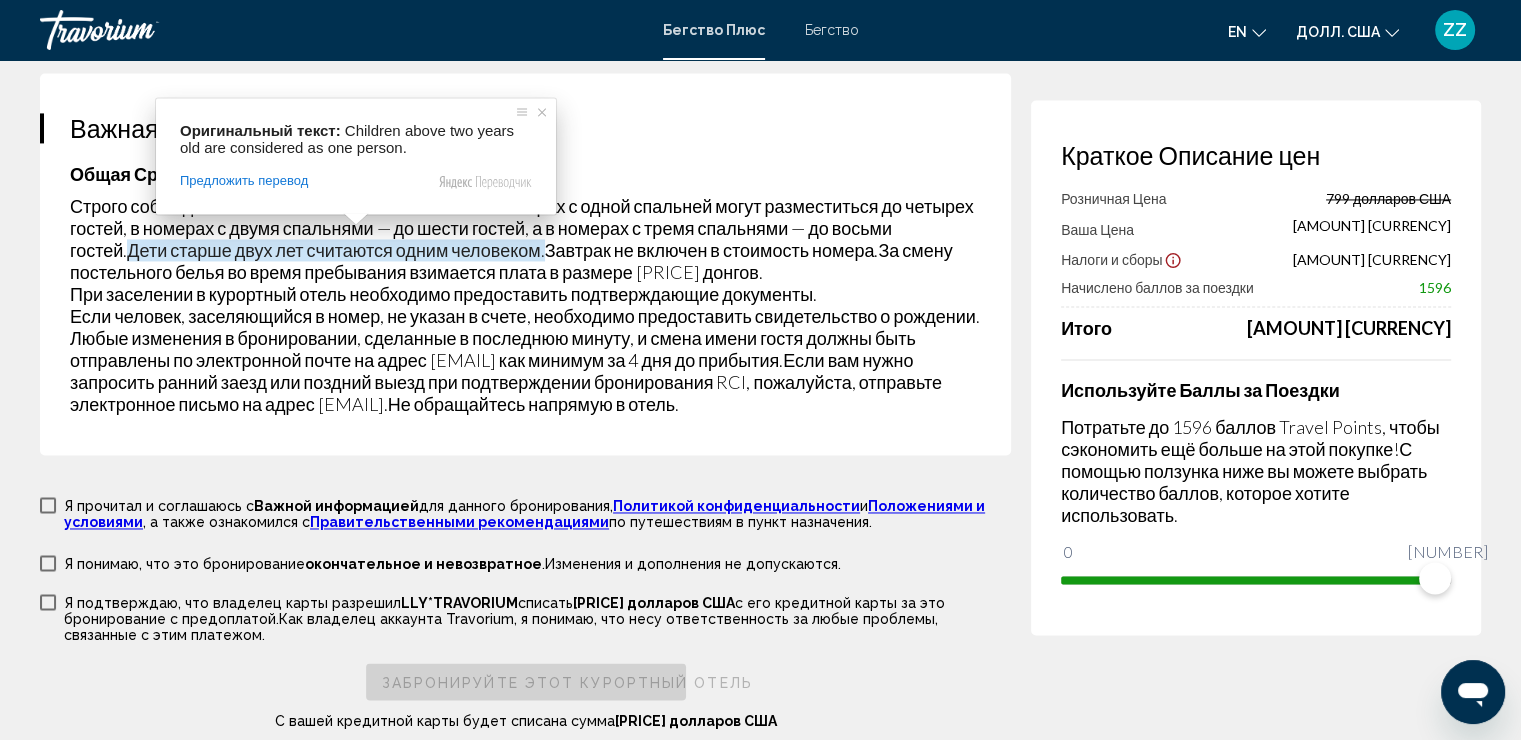 click on "При заселении в курортный отель необходимо предоставить подтверждающие документы." at bounding box center (443, 294) 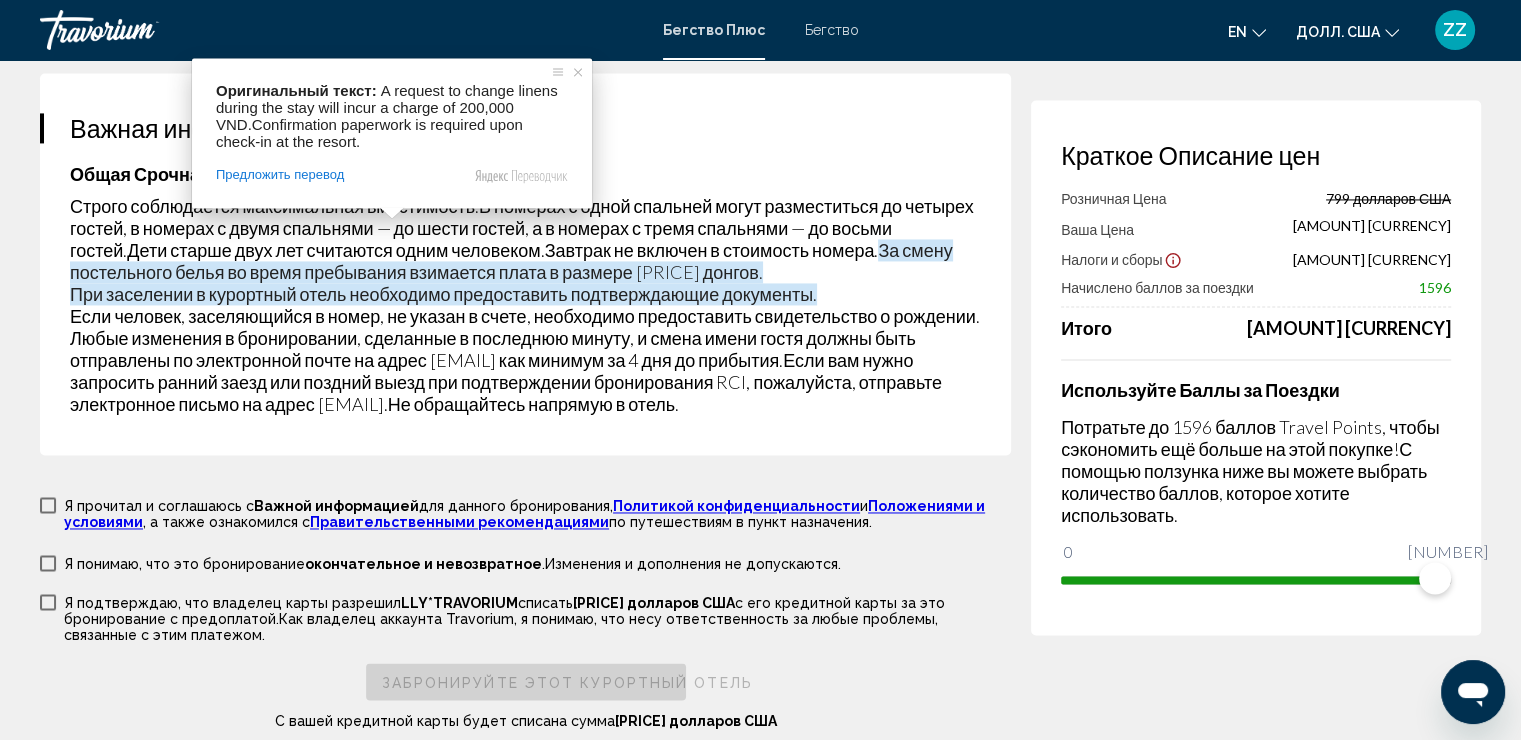click on "При заселении в курортный отель необходимо предоставить подтверждающие документы." at bounding box center (443, 294) 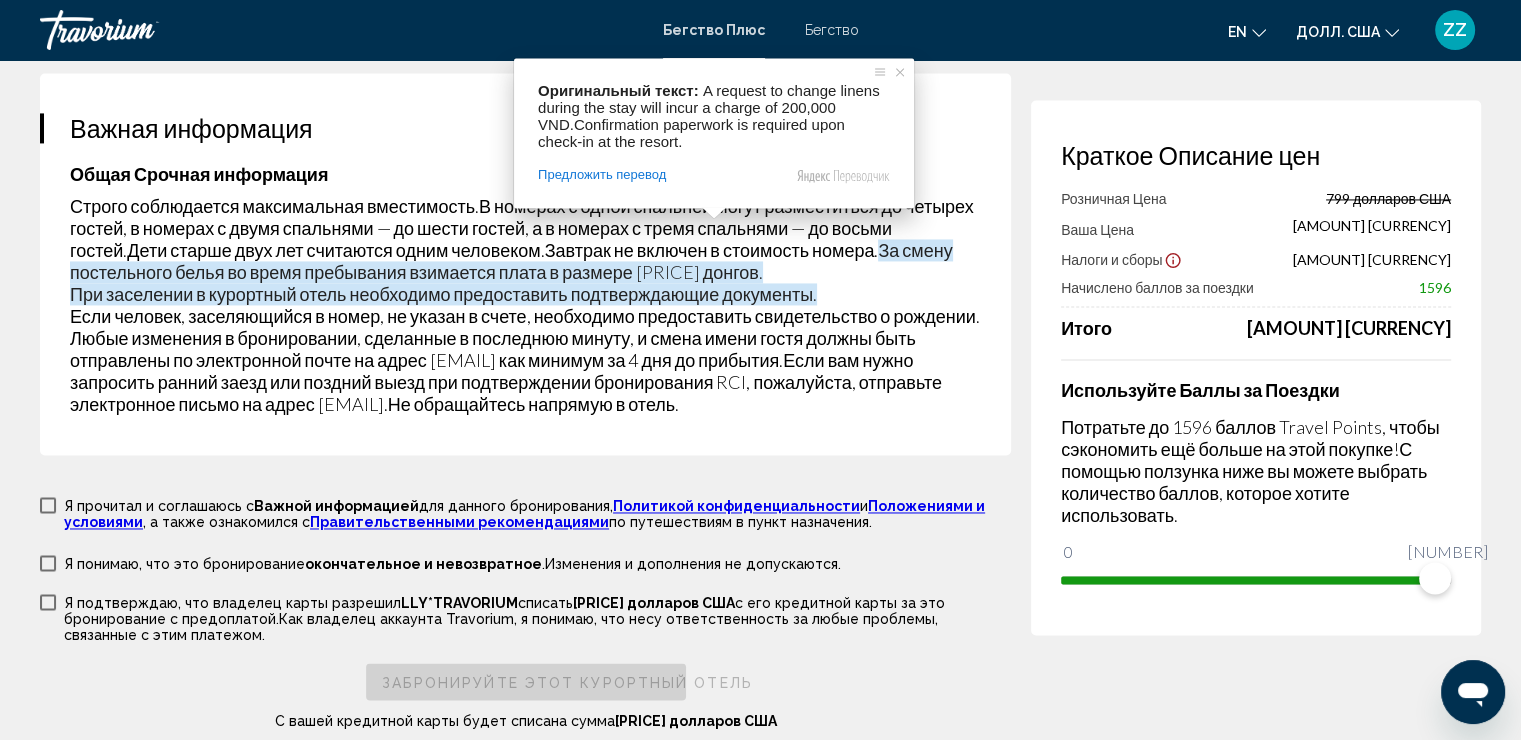 click on "Строго соблюдается максимальная вместимость.  В номерах с одной спальней могут разместиться до четырех гостей, в номерах с двумя спальнями — до шести гостей, а в номерах с тремя спальнями — до восьми гостей.  Дети старше двух лет считаются одним человеком.  Завтрак не включен в стоимость номера.  За смену постельного белья во время пребывания взимается плата в размере [PRICE] донгов.  При заселении в курортный отель необходимо предоставить подтверждающие документы.   Не обращайтесь напрямую в отель." at bounding box center (525, 305) 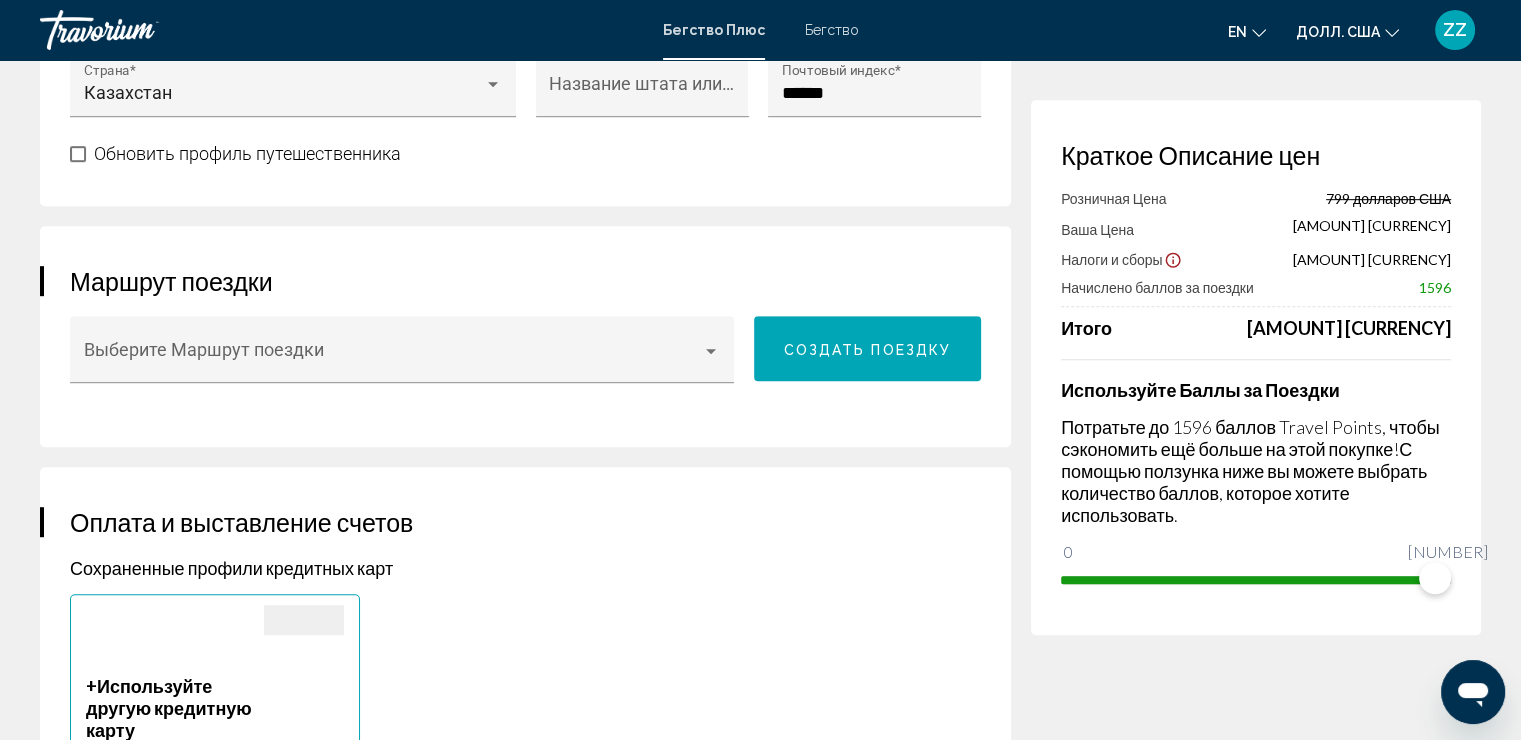 scroll, scrollTop: 794, scrollLeft: 0, axis: vertical 